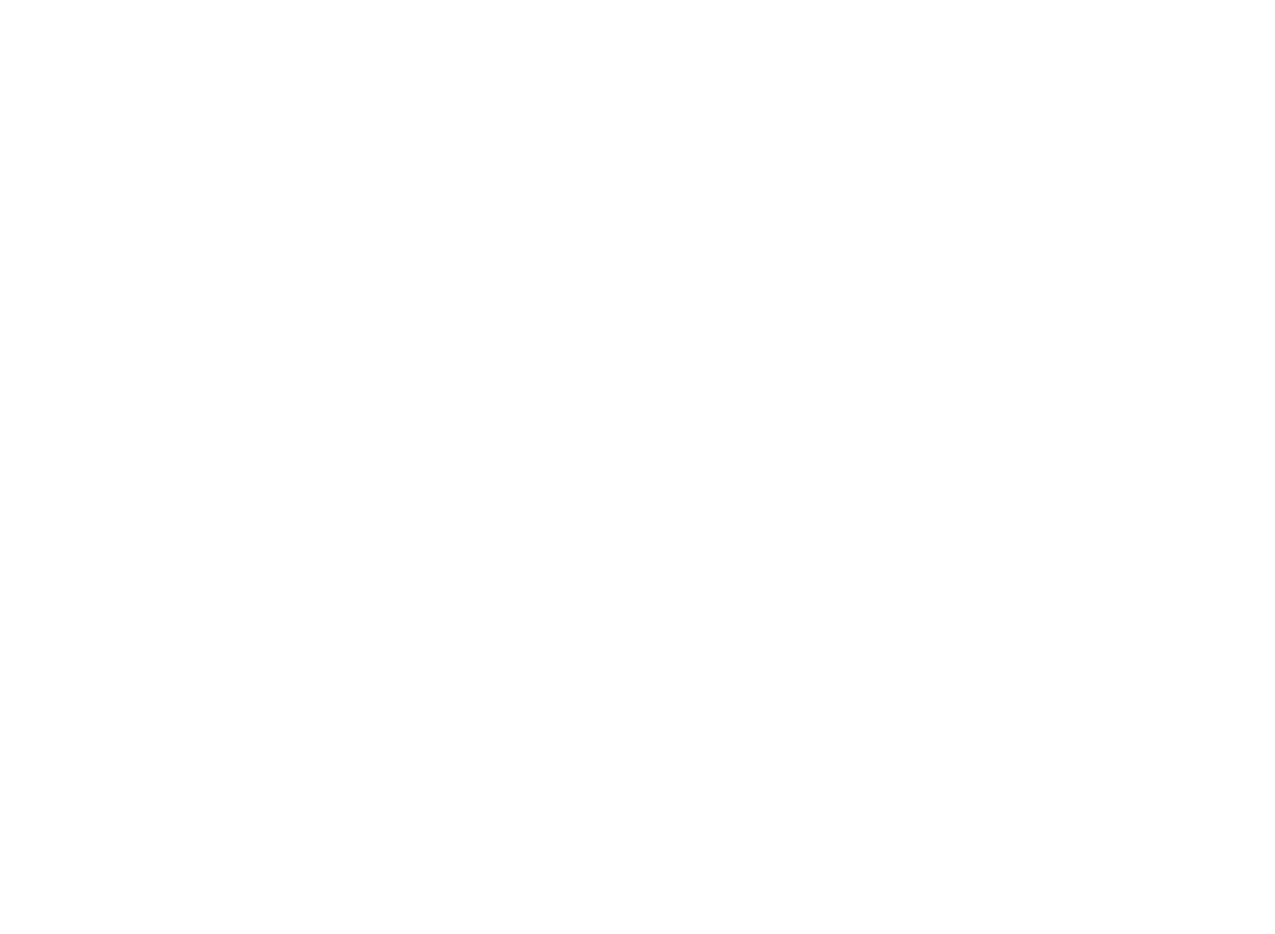 scroll, scrollTop: 0, scrollLeft: 0, axis: both 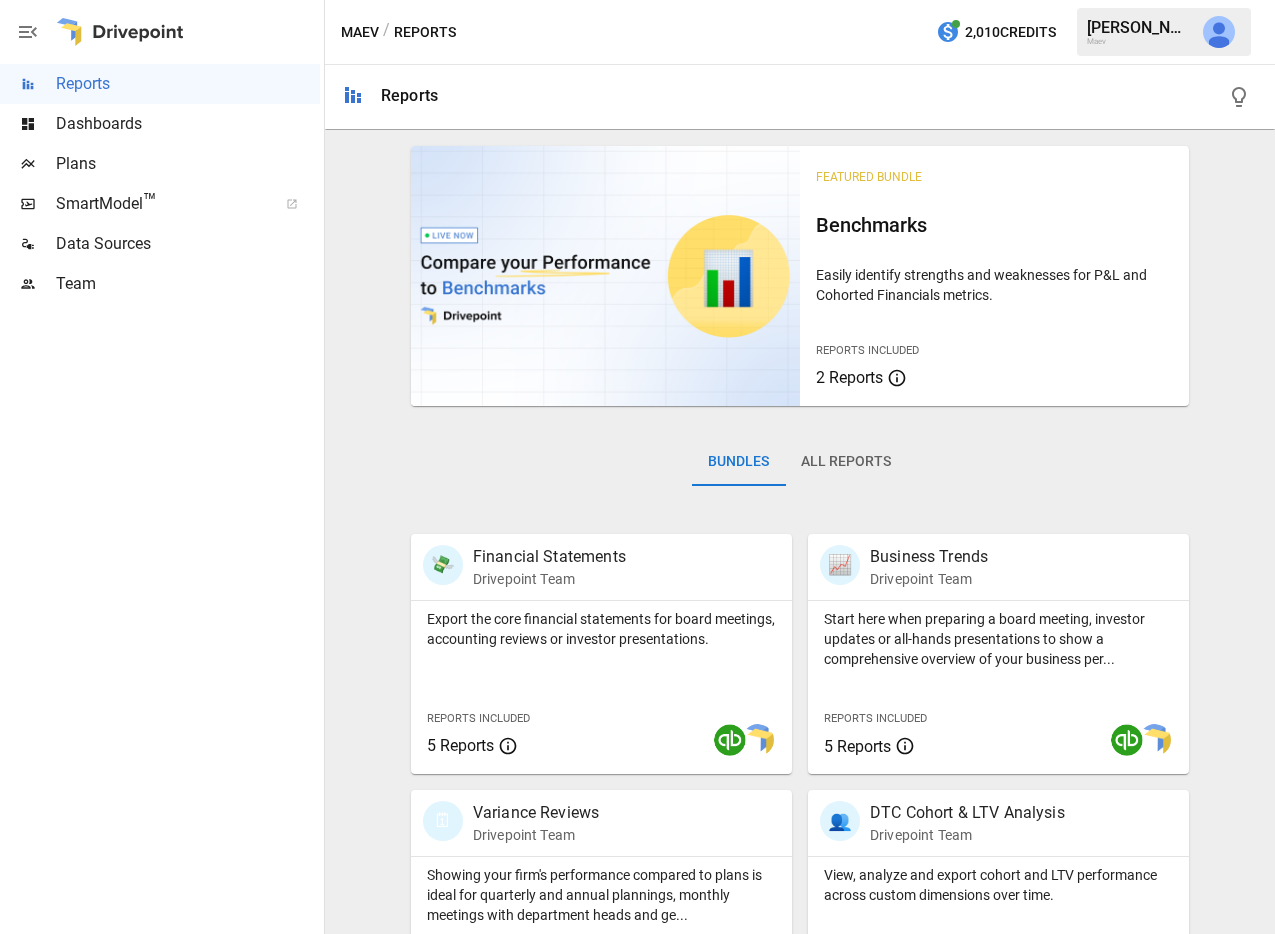 click on "All Reports" at bounding box center (846, 462) 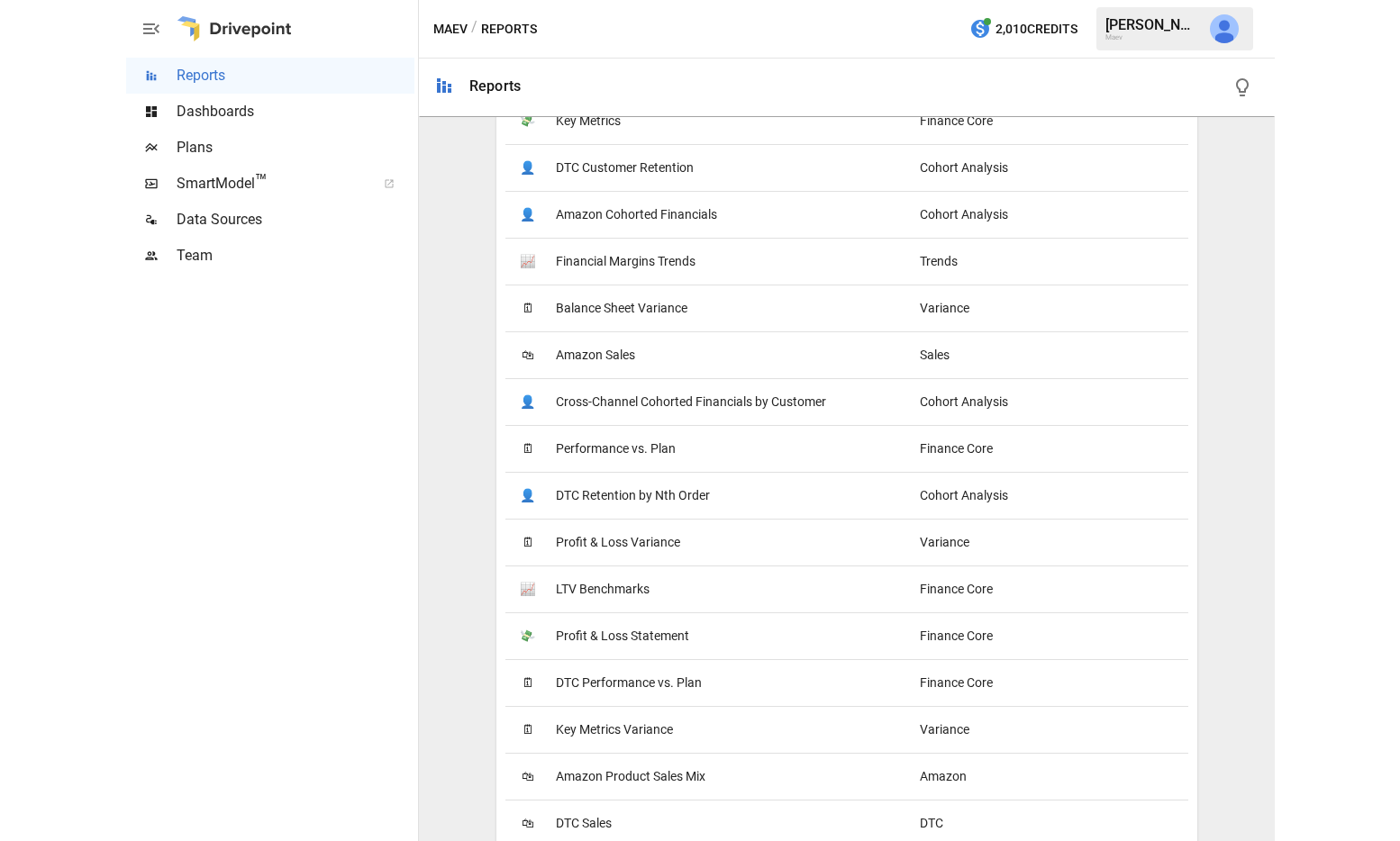 scroll, scrollTop: 1159, scrollLeft: 0, axis: vertical 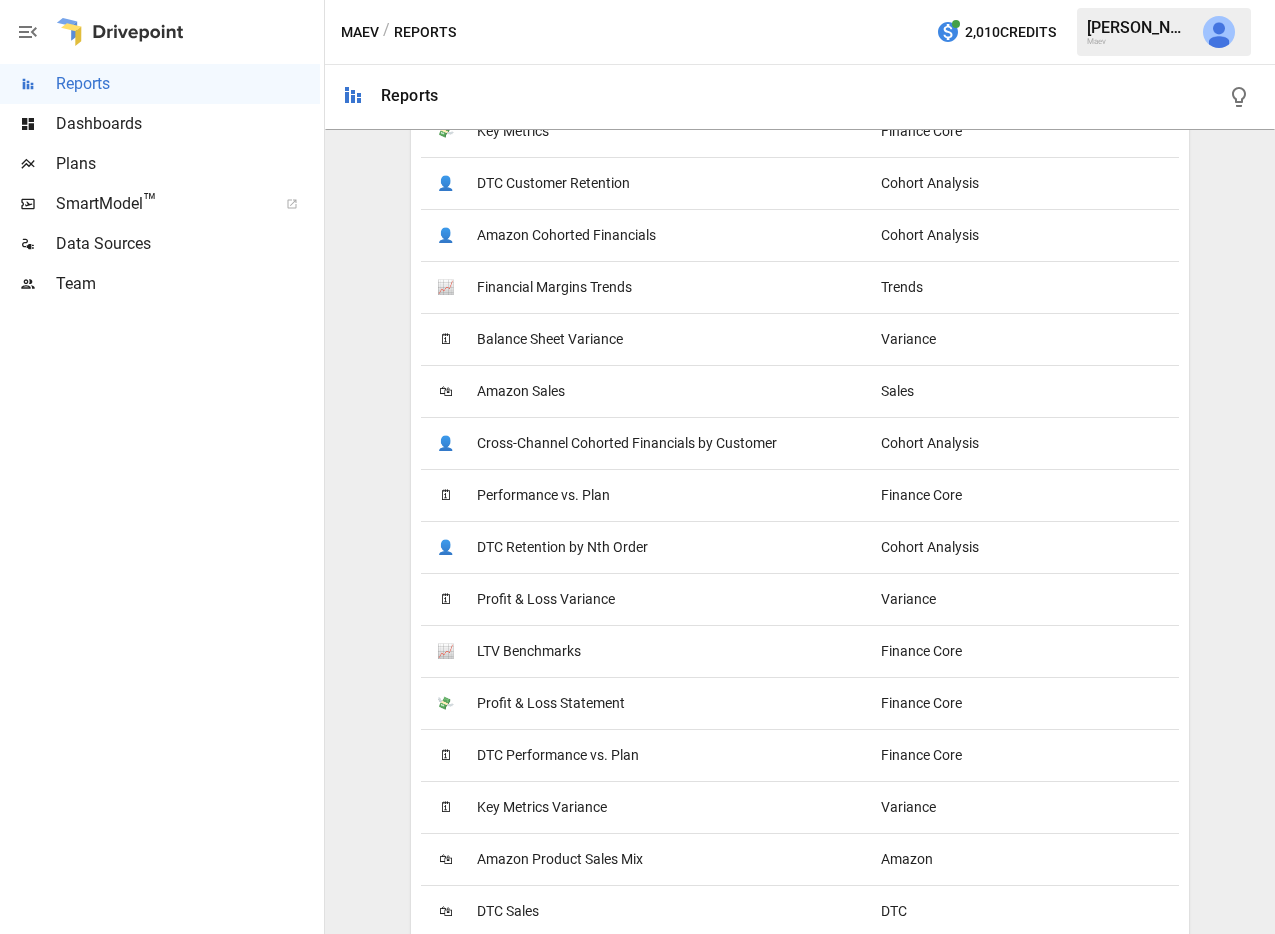 click on "DTC Retention by Nth Order" at bounding box center (562, 547) 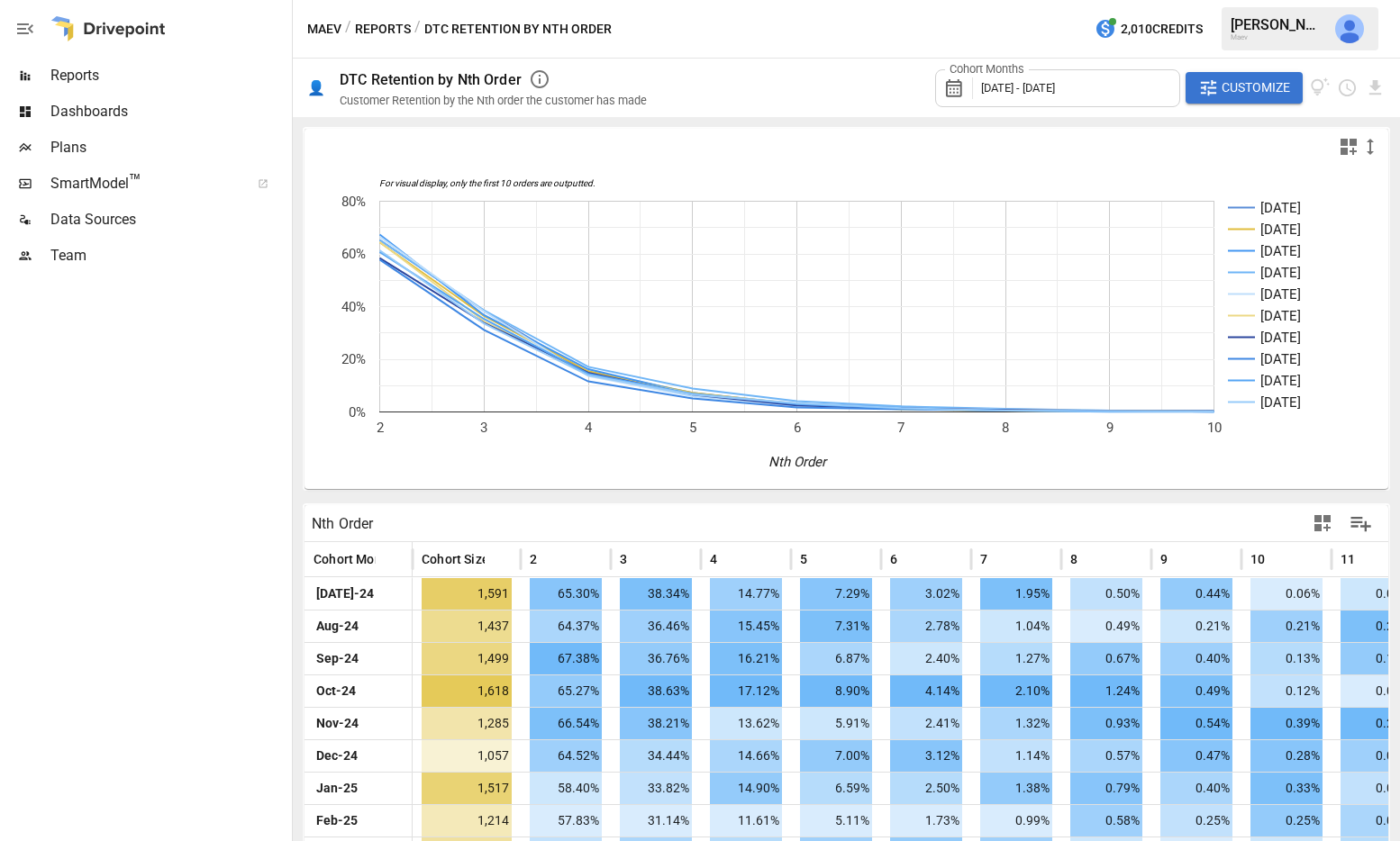 click on "Data Sources" at bounding box center (169, 220) 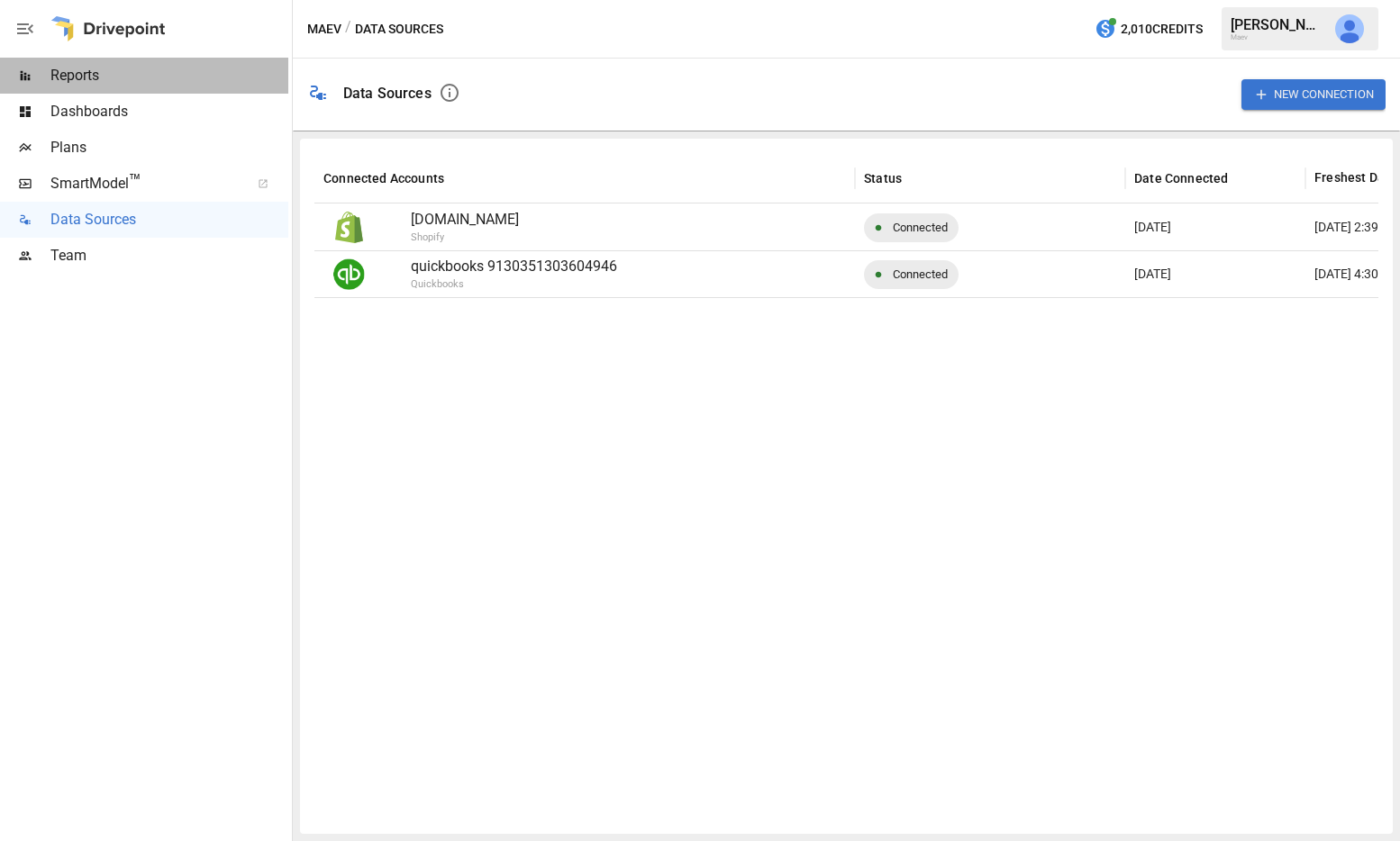 click on "Reports" at bounding box center (169, 76) 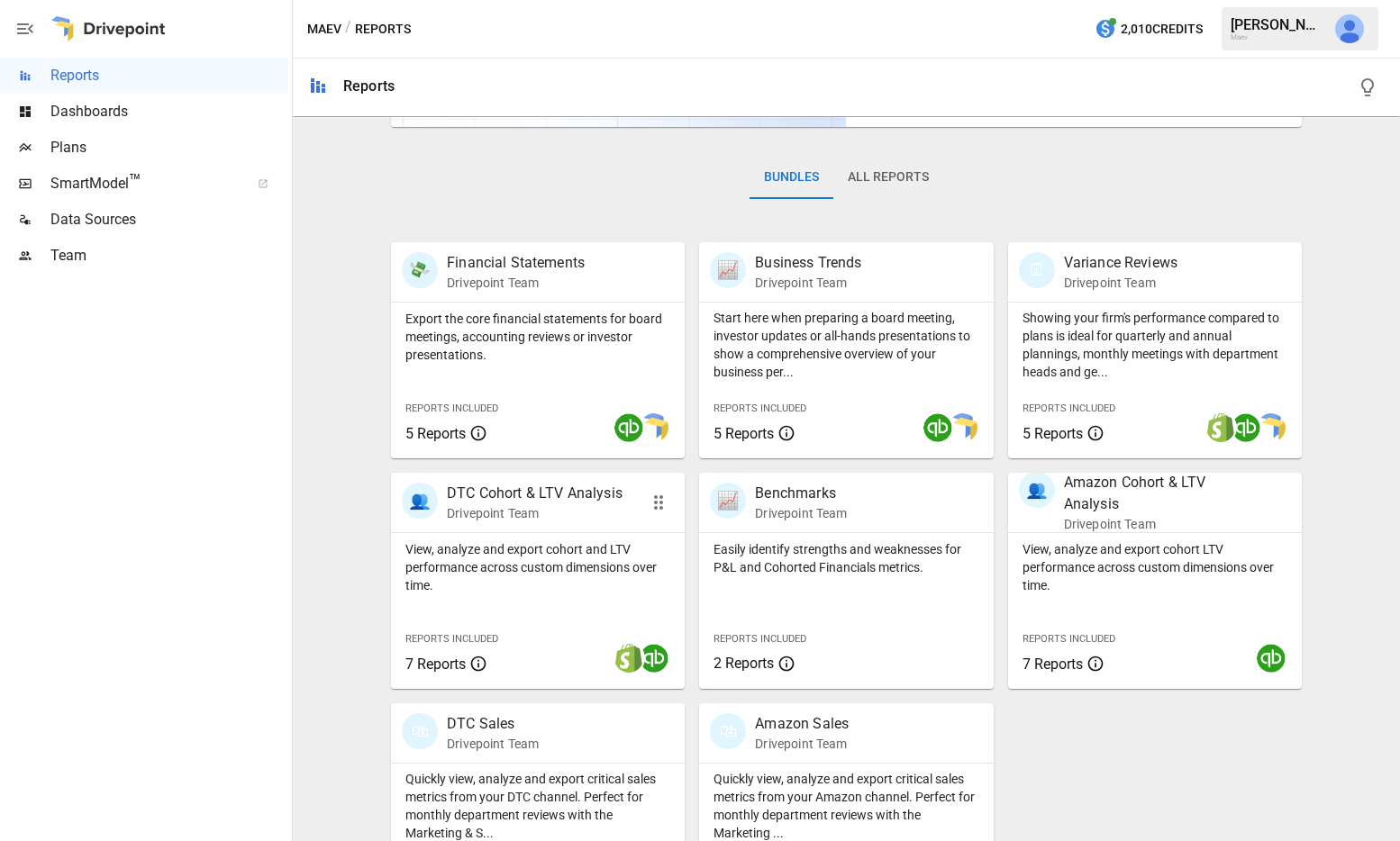 scroll, scrollTop: 299, scrollLeft: 0, axis: vertical 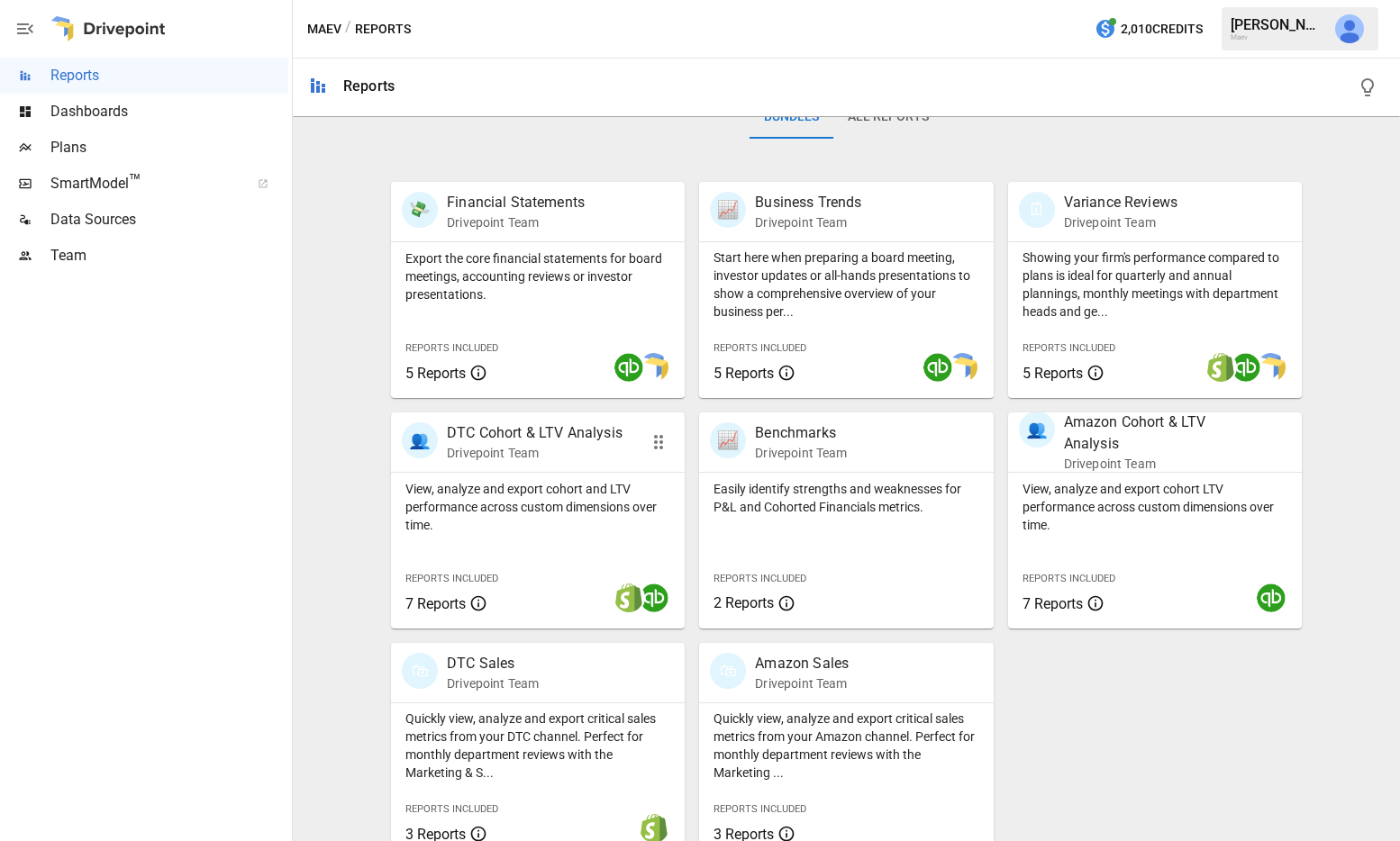 click on "👥 DTC Cohort & LTV Analysis Drivepoint Team" at bounding box center [538, 442] 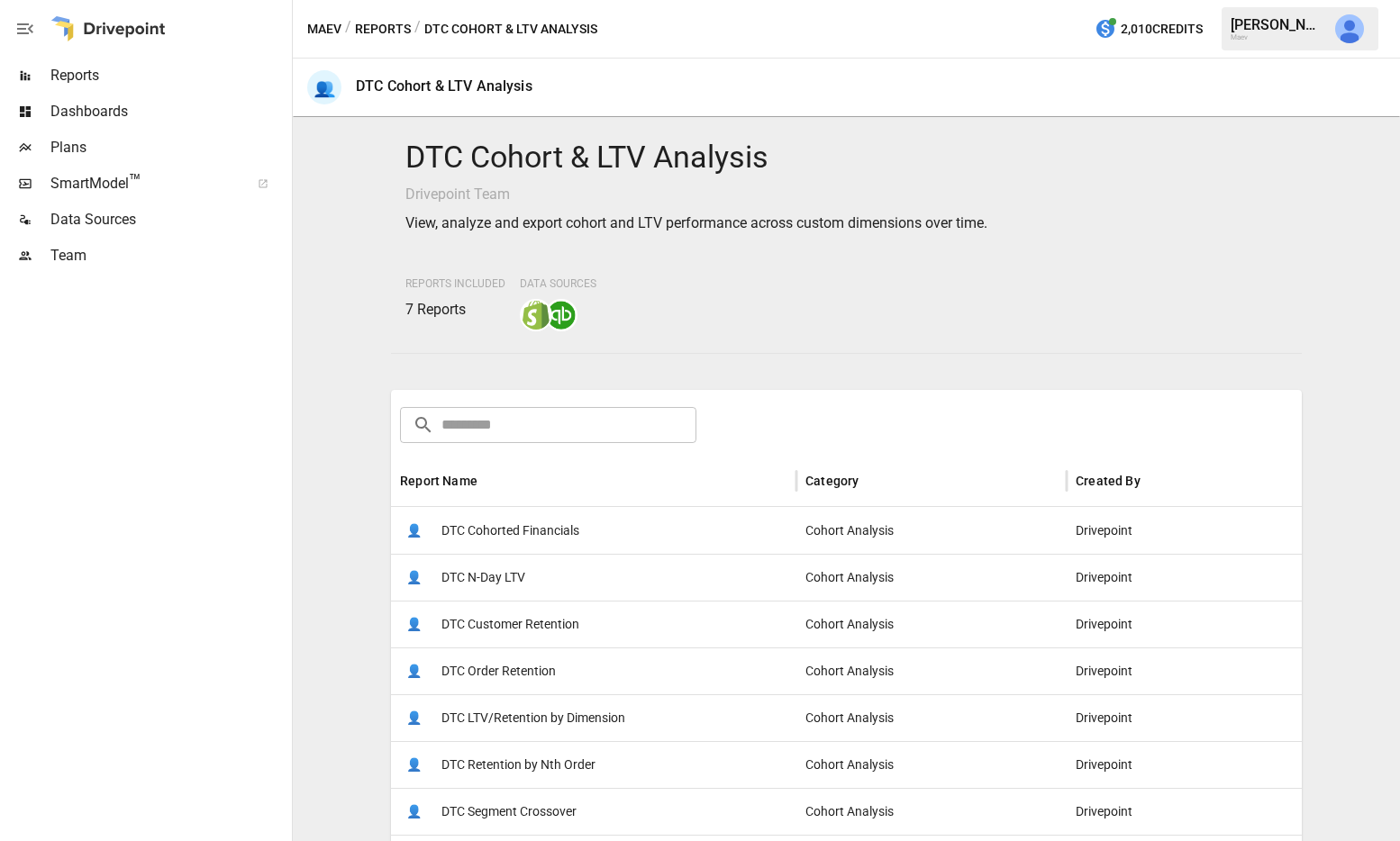 scroll, scrollTop: 30, scrollLeft: 0, axis: vertical 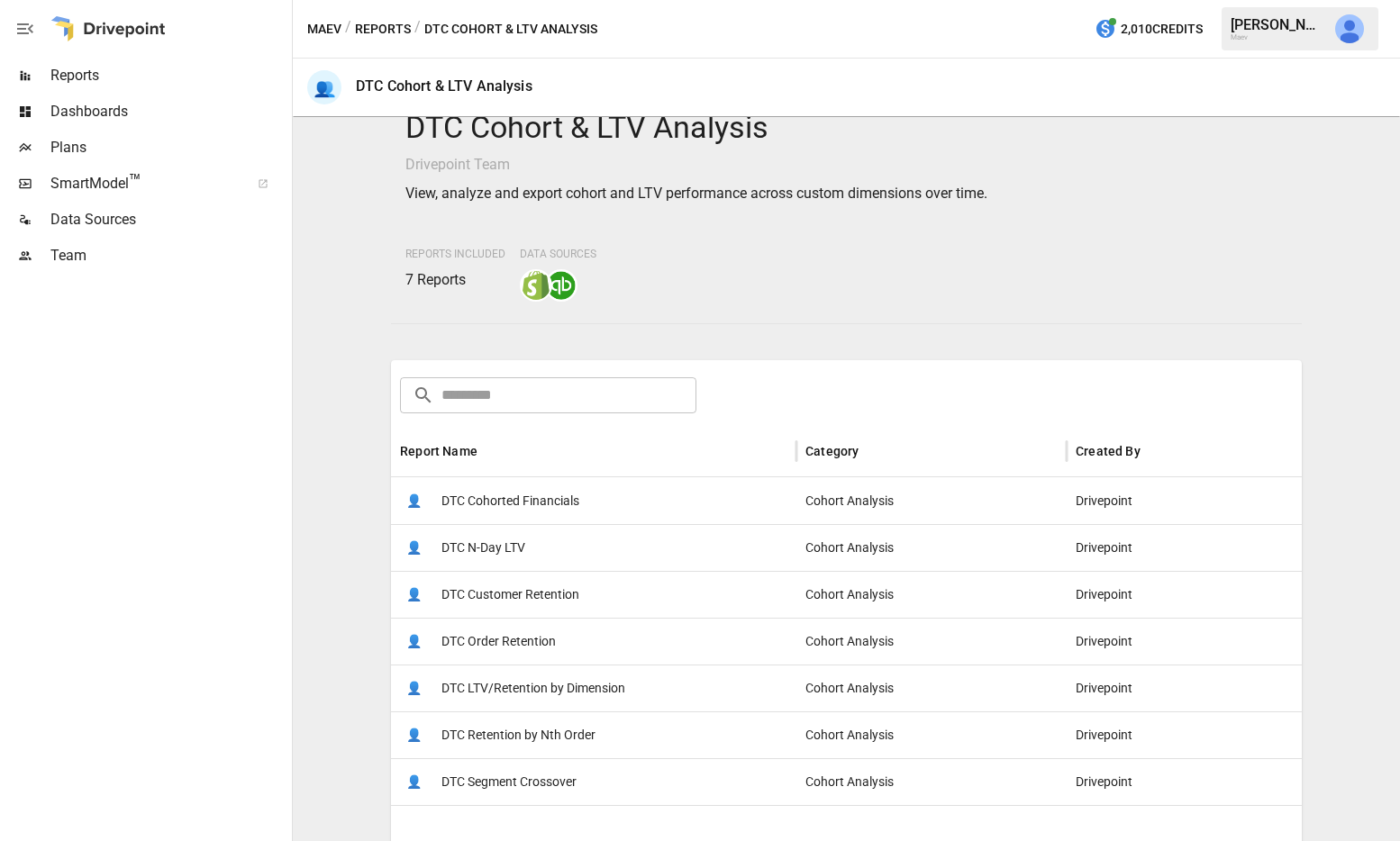 click on "DTC Customer Retention" at bounding box center (510, 594) 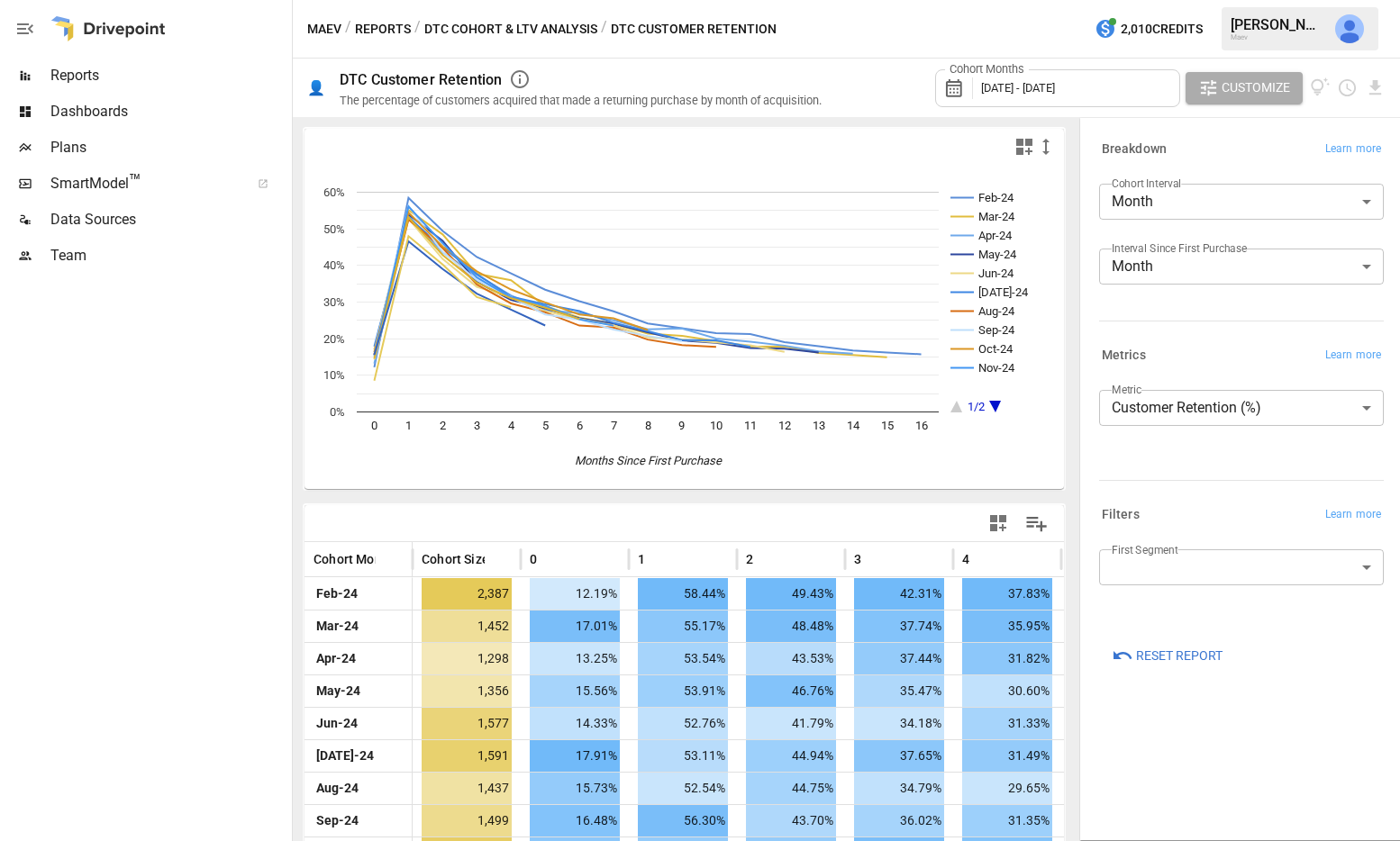 click on "The percentage of customers acquired that made a returning purchase by month of acquisition." at bounding box center [580, 100] 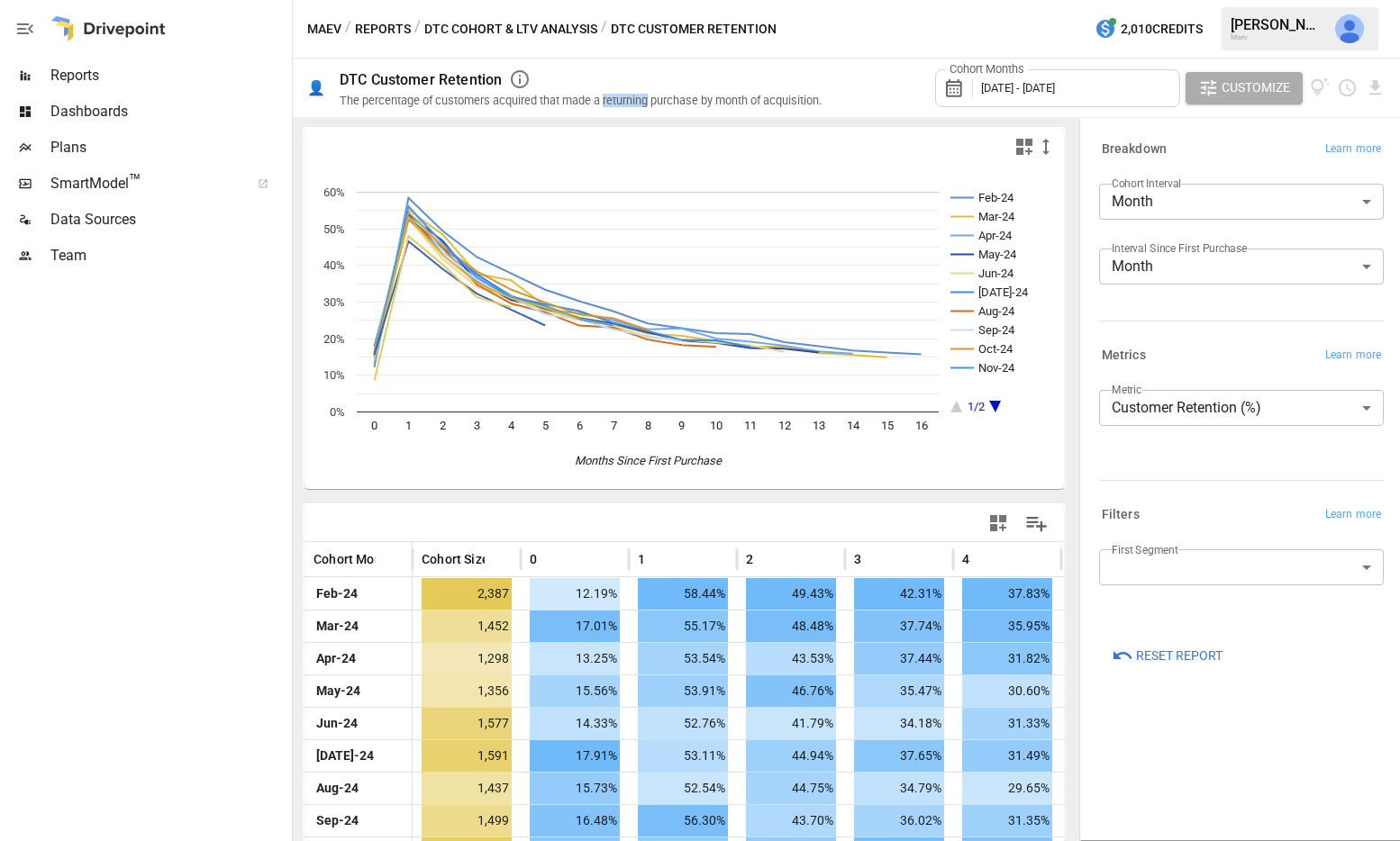 click on "The percentage of customers acquired that made a returning purchase by month of acquisition." at bounding box center (580, 100) 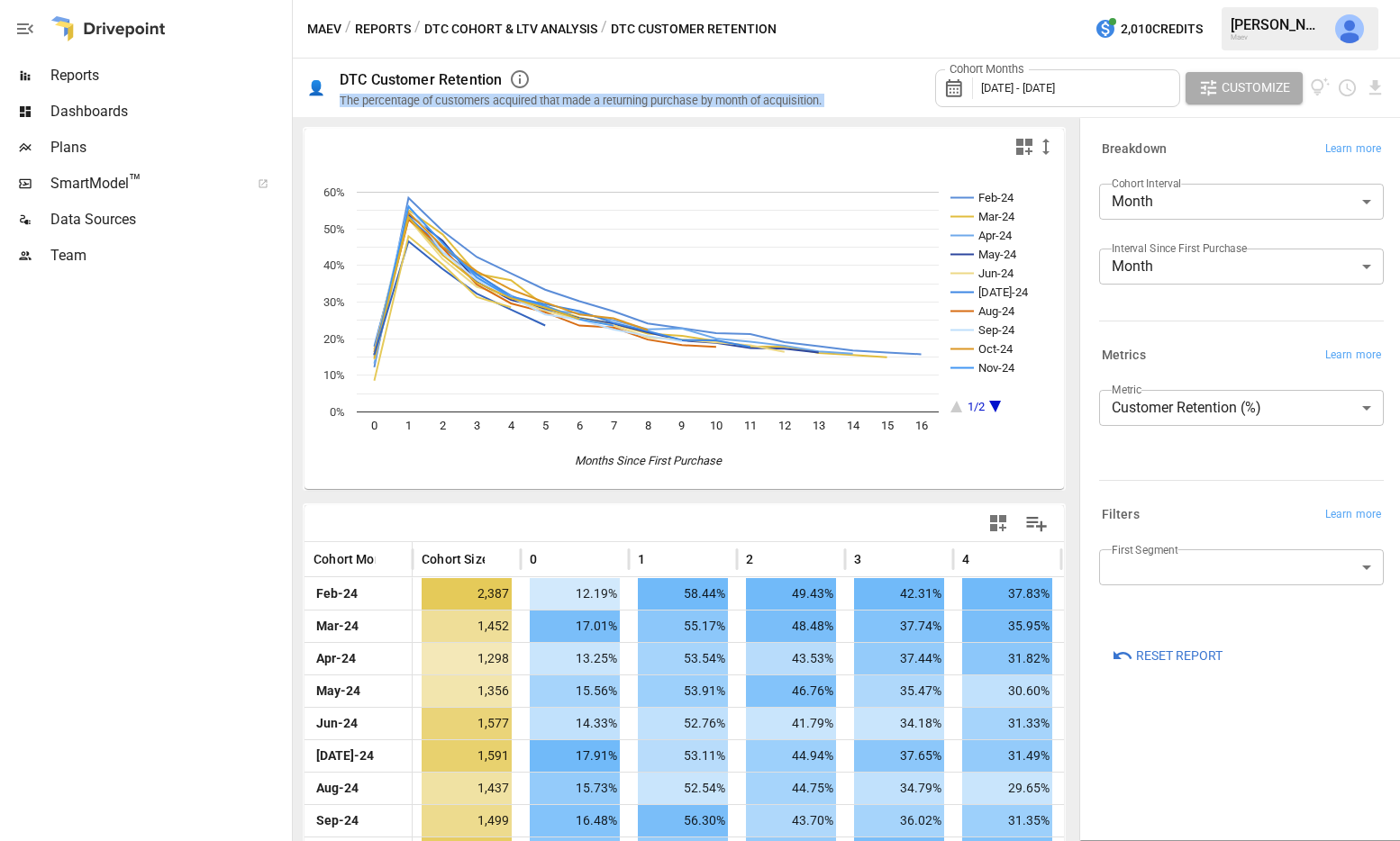 click on "The percentage of customers acquired that made a returning purchase by month of acquisition." at bounding box center (580, 100) 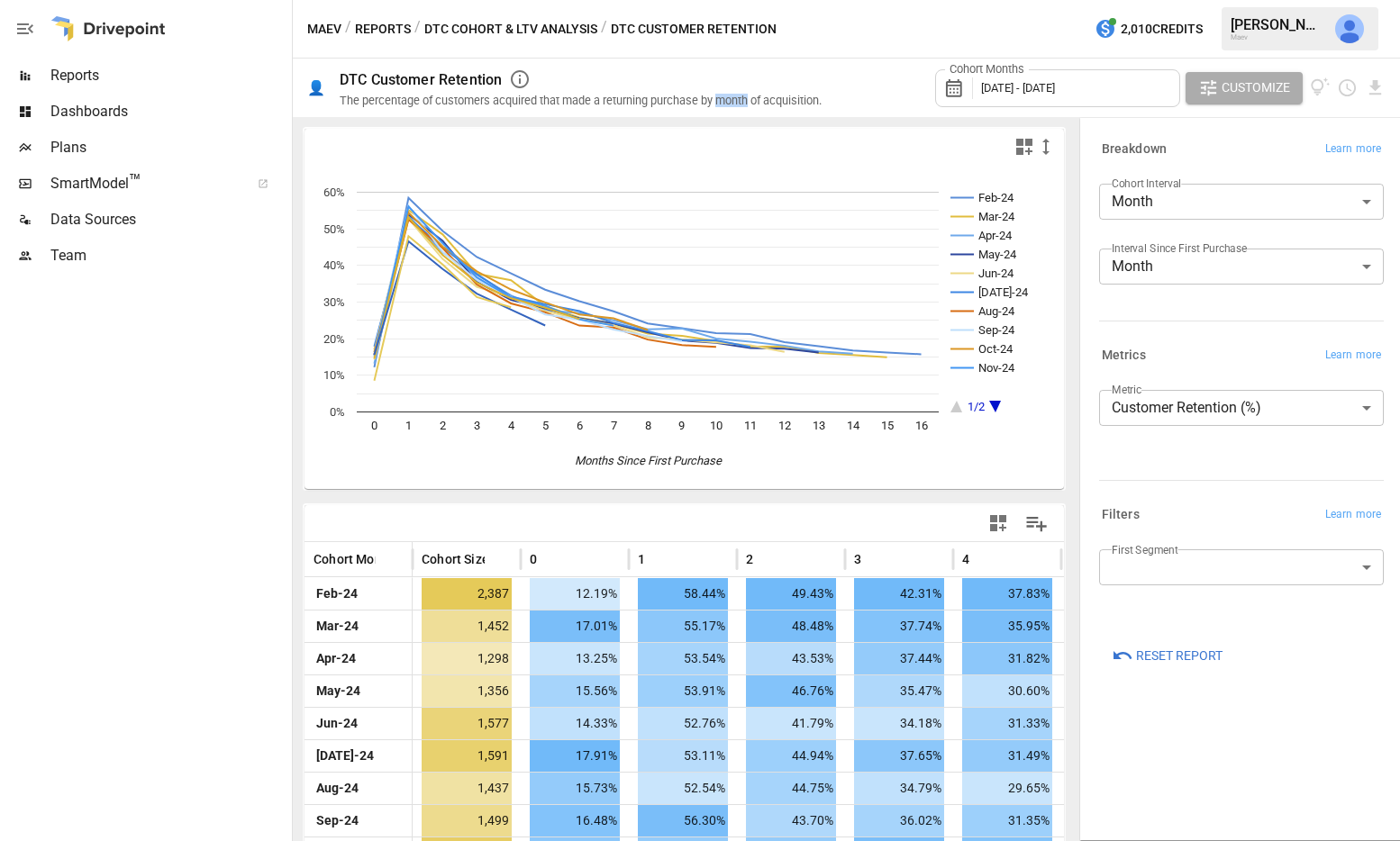 click on "The percentage of customers acquired that made a returning purchase by month of acquisition." at bounding box center (580, 100) 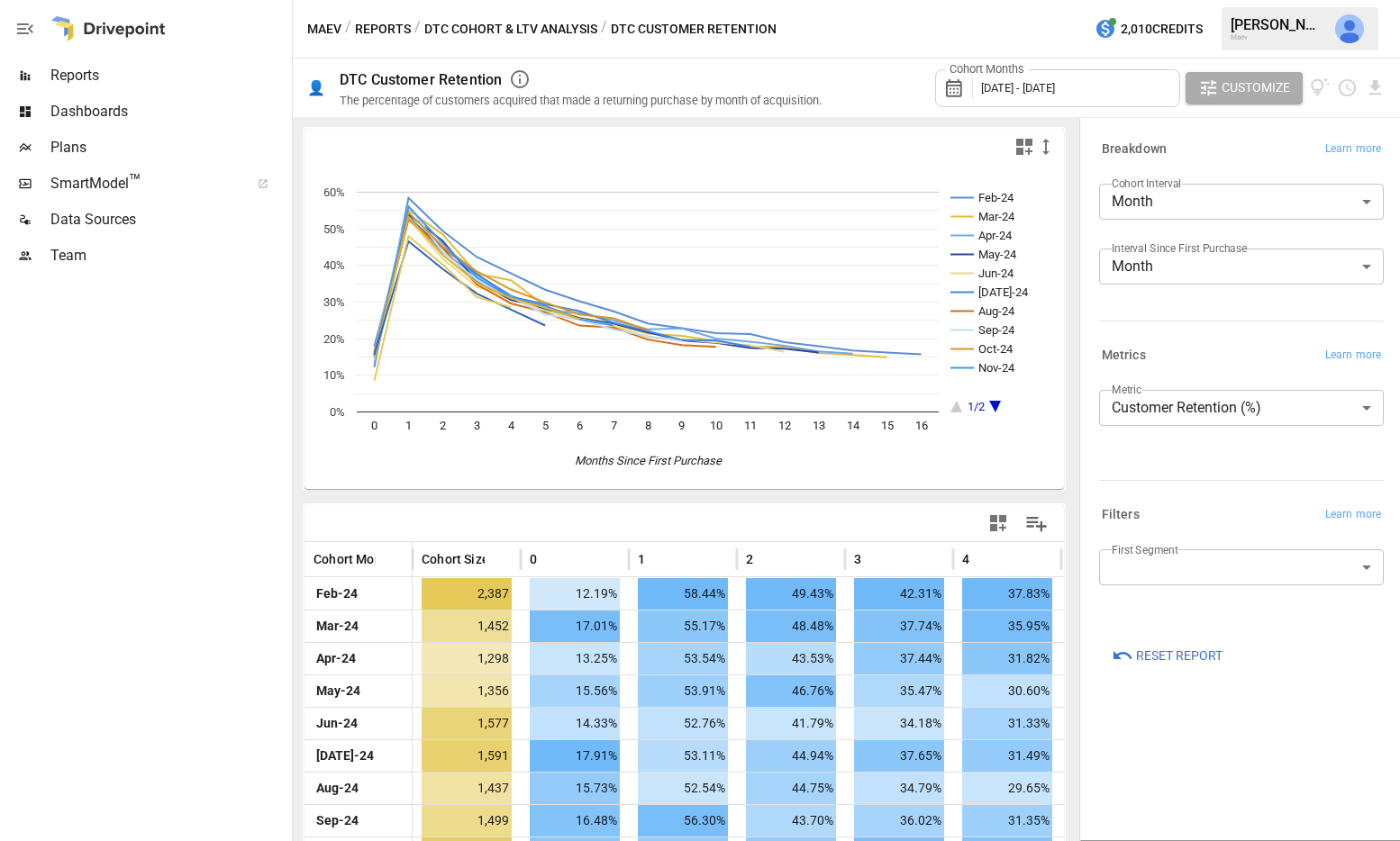 click on "[DATE] - [DATE]" at bounding box center (1018, 87) 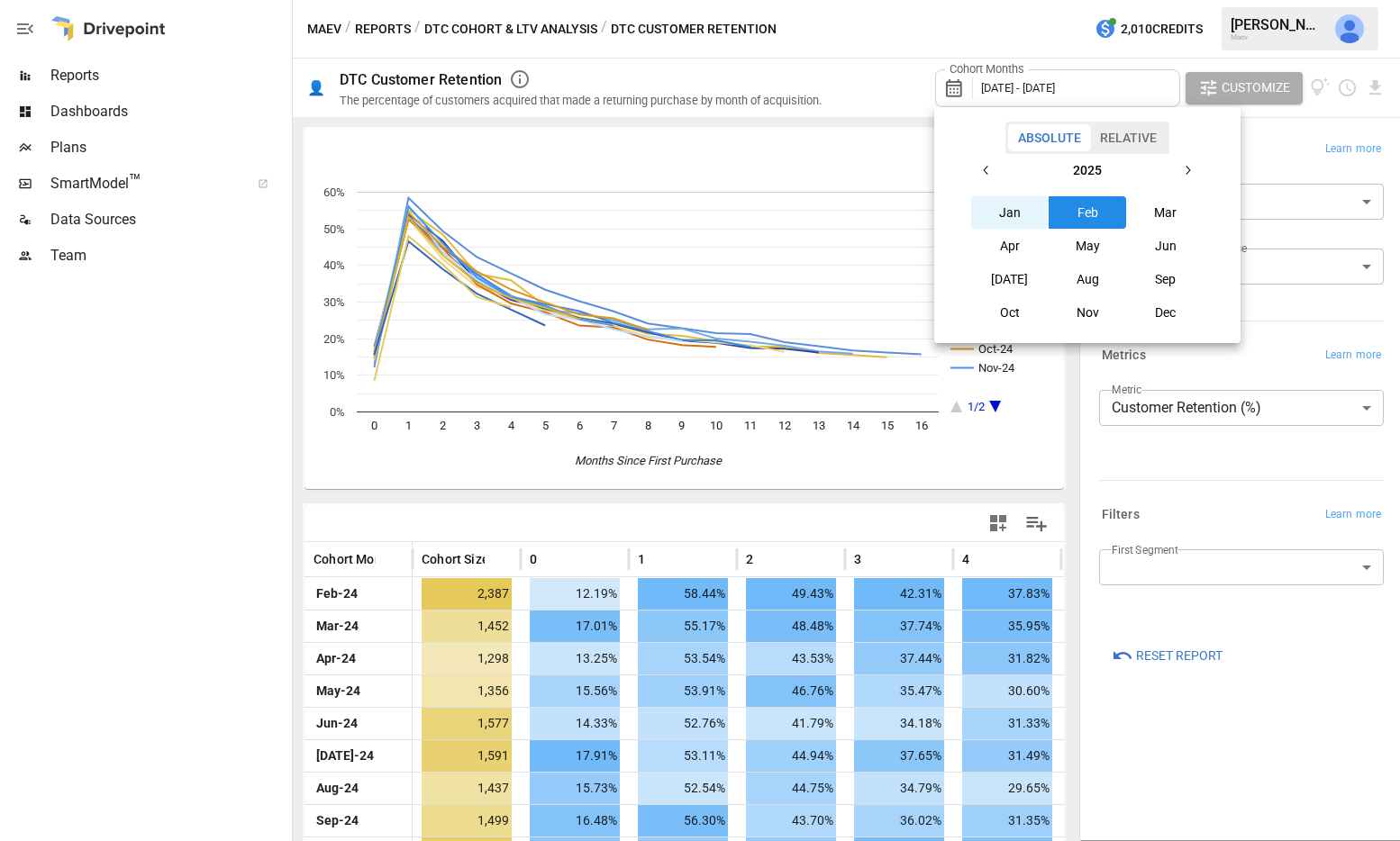 click on "Jun" at bounding box center (1166, 246) 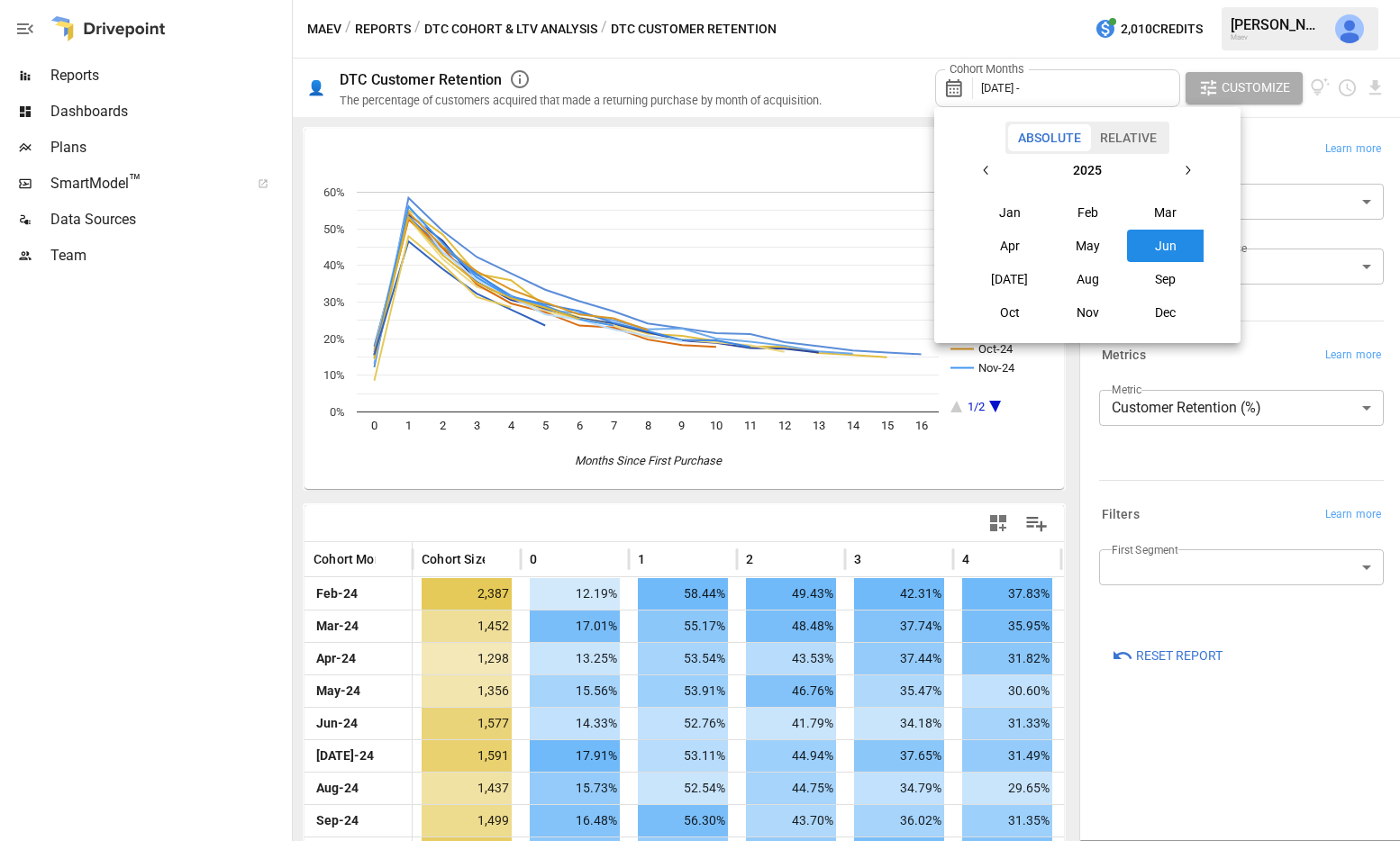 click 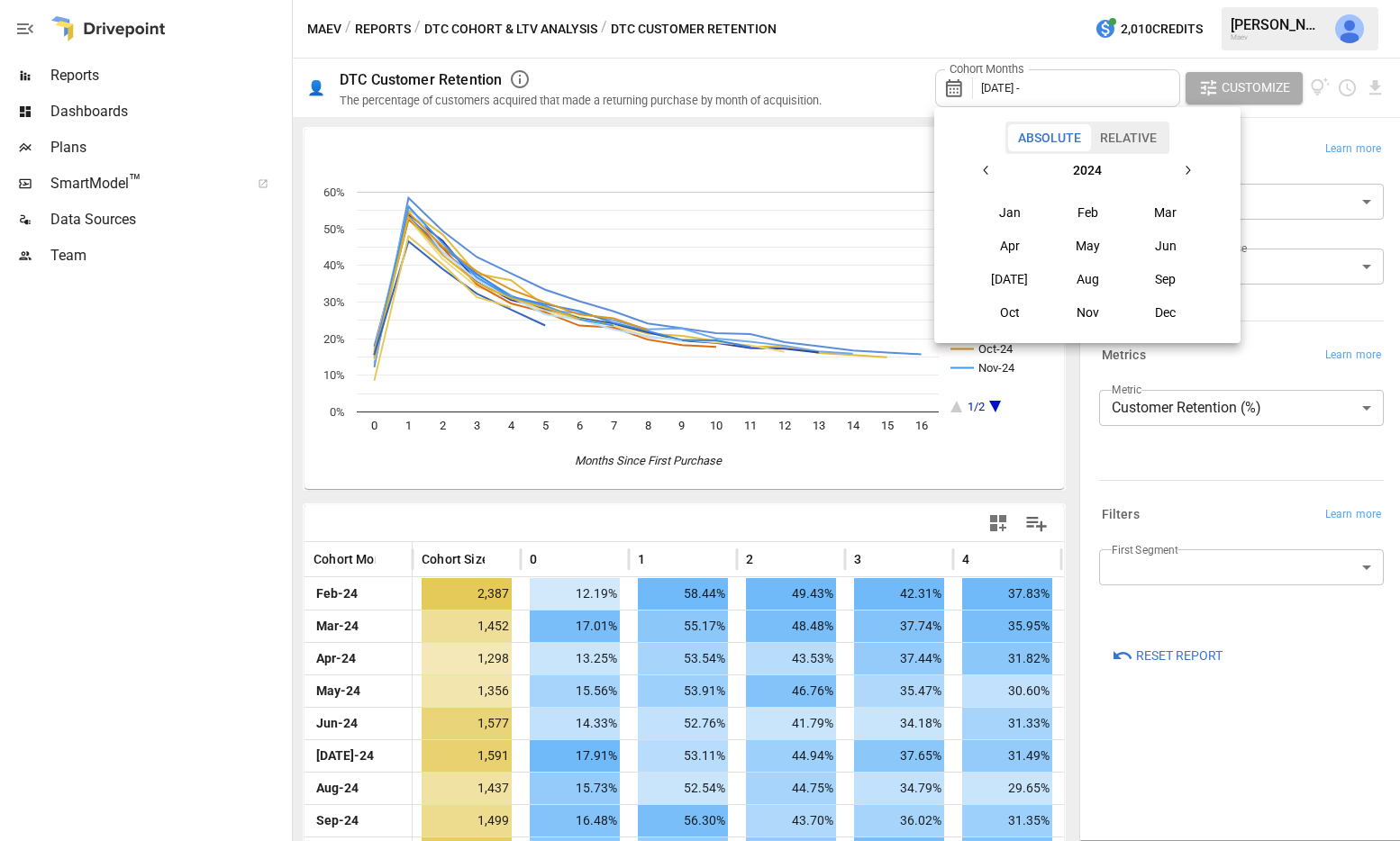 click 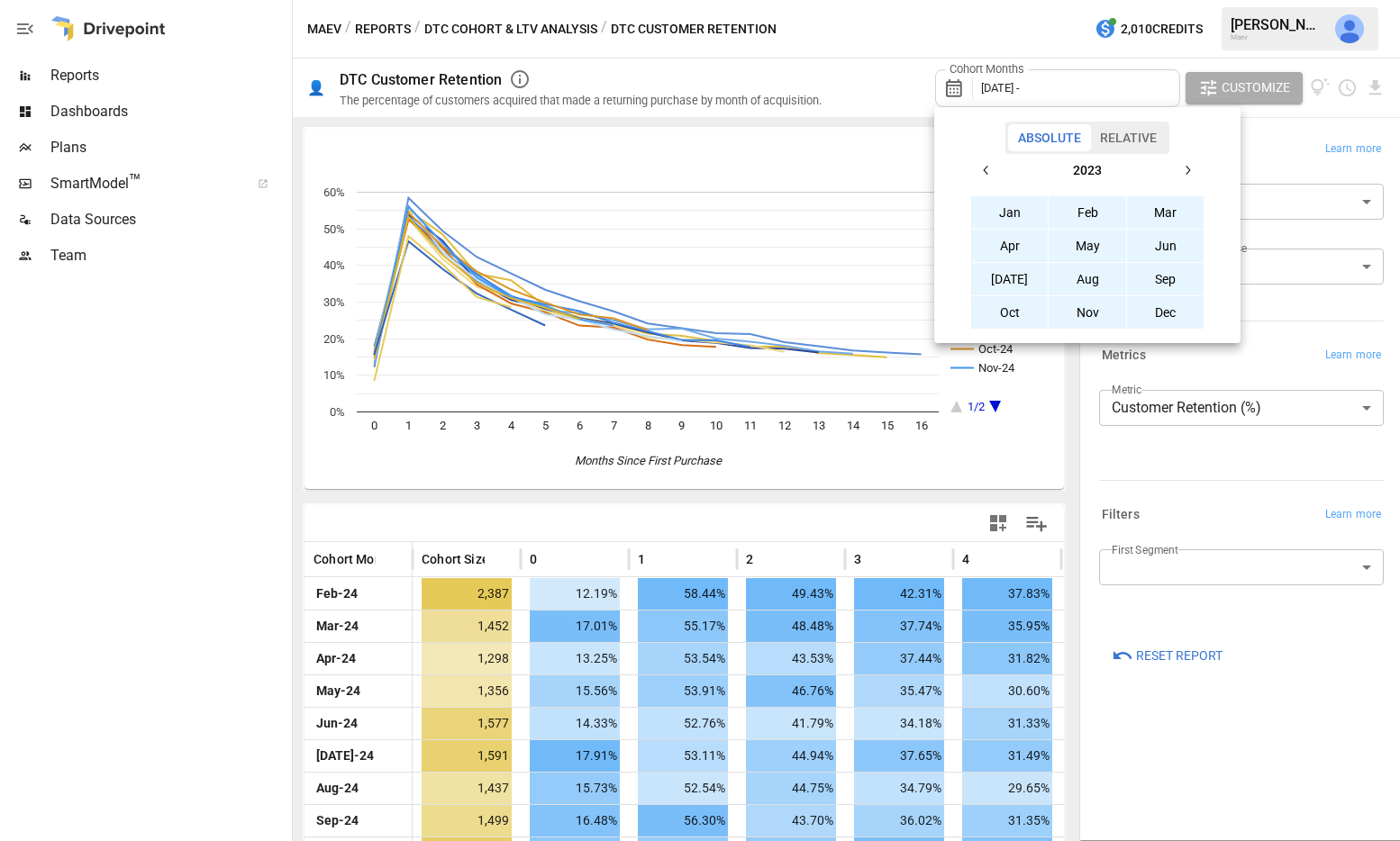 click on "Jan" at bounding box center (1010, 213) 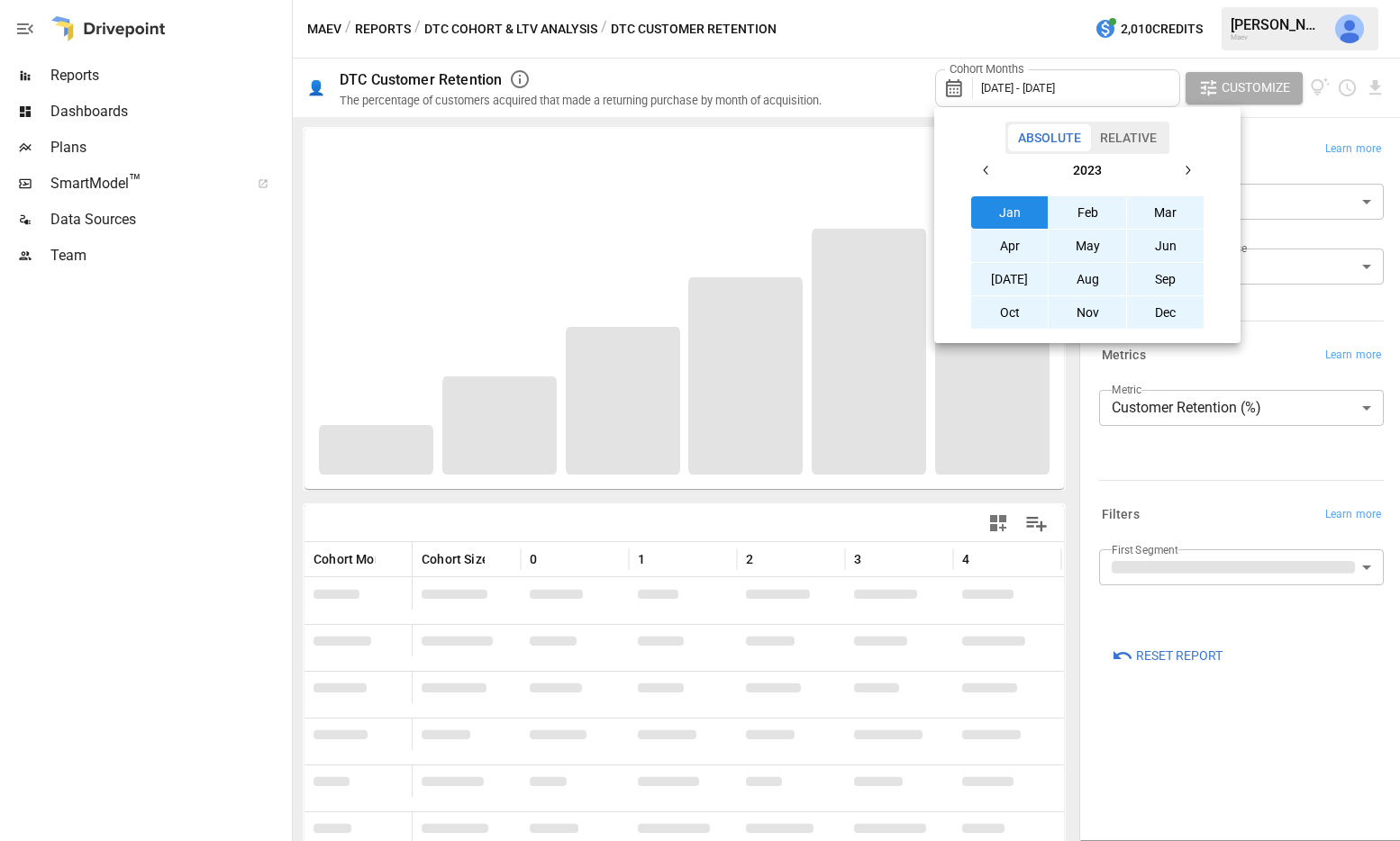 click 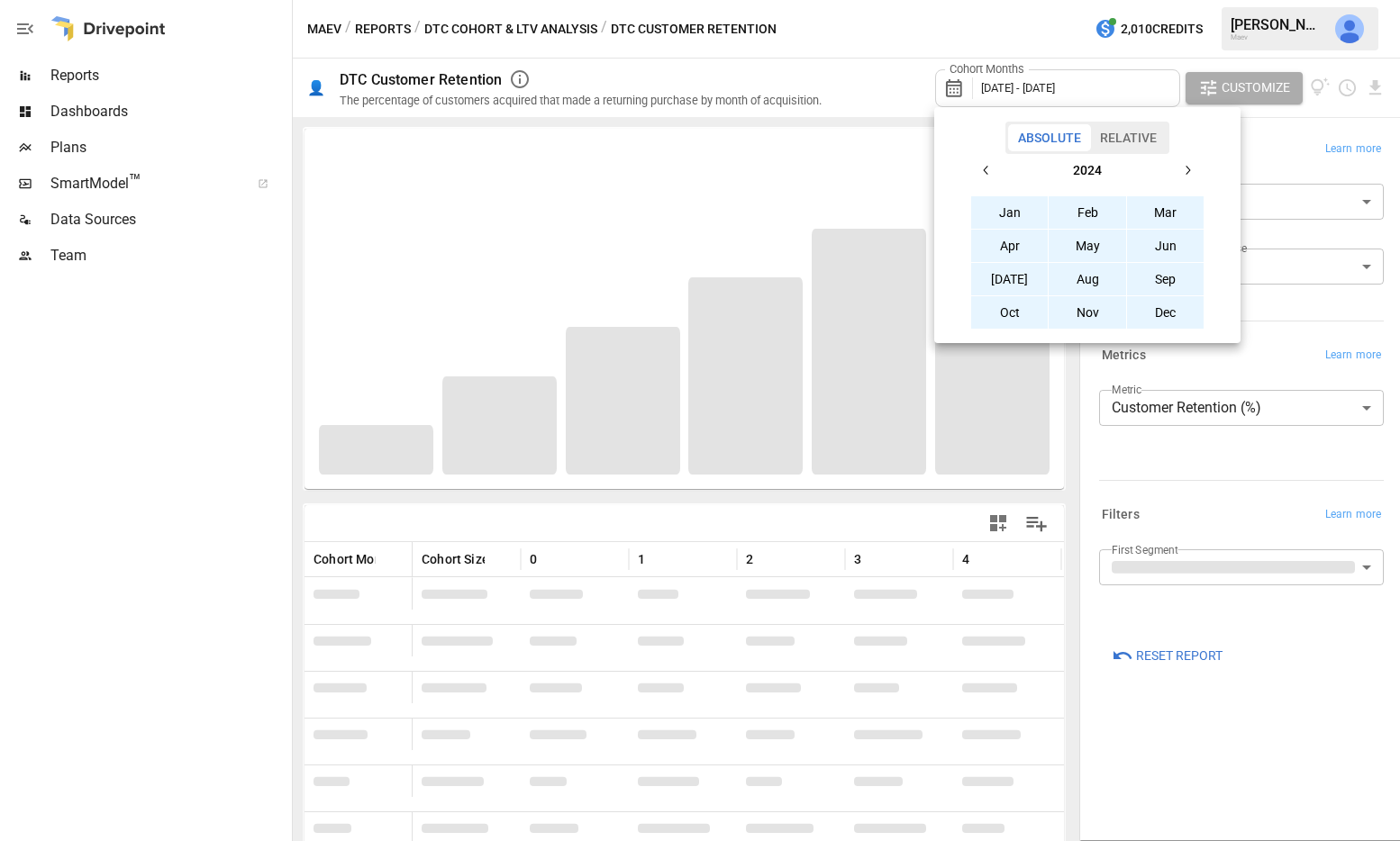 click 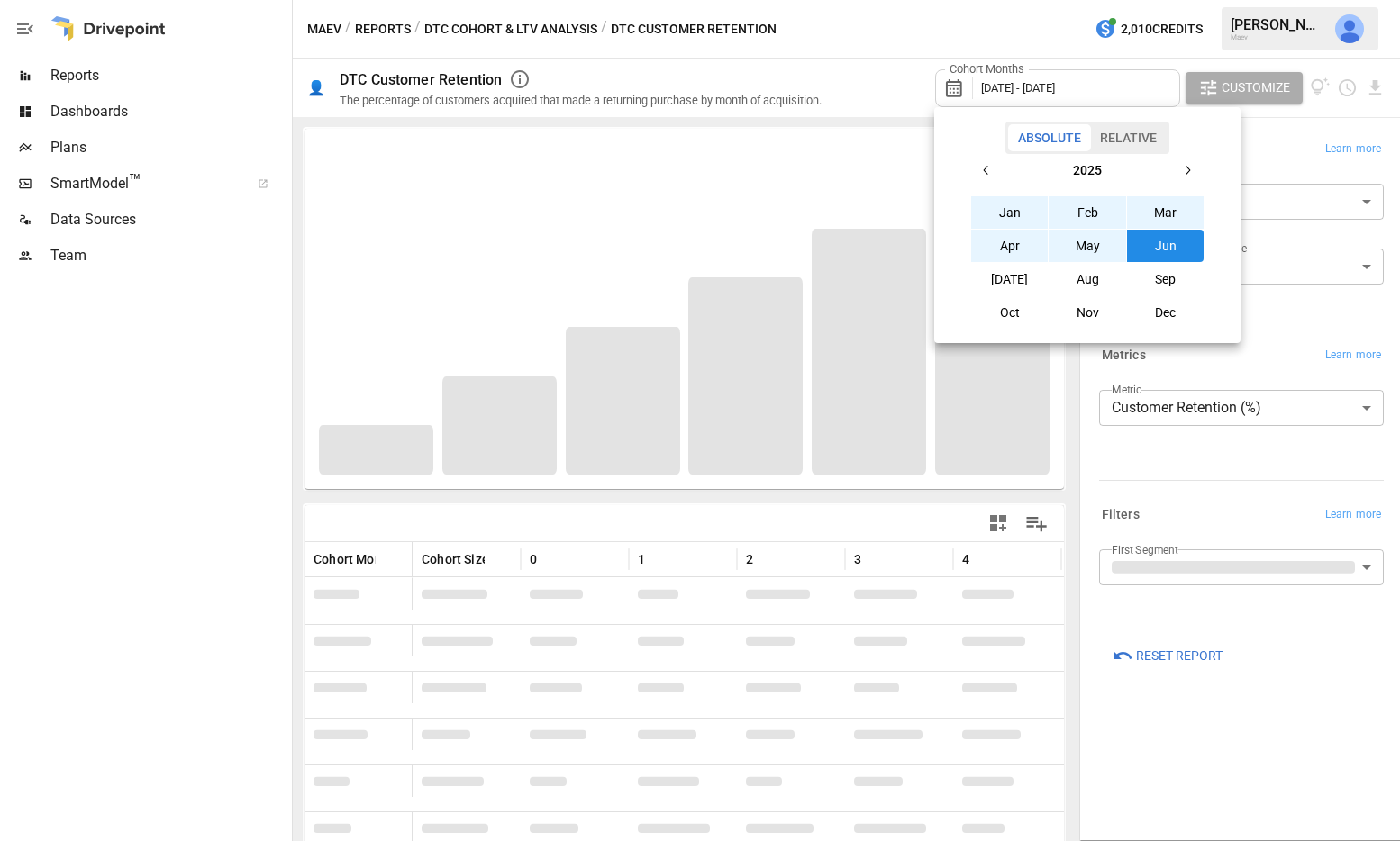 click on "May" at bounding box center [1087, 246] 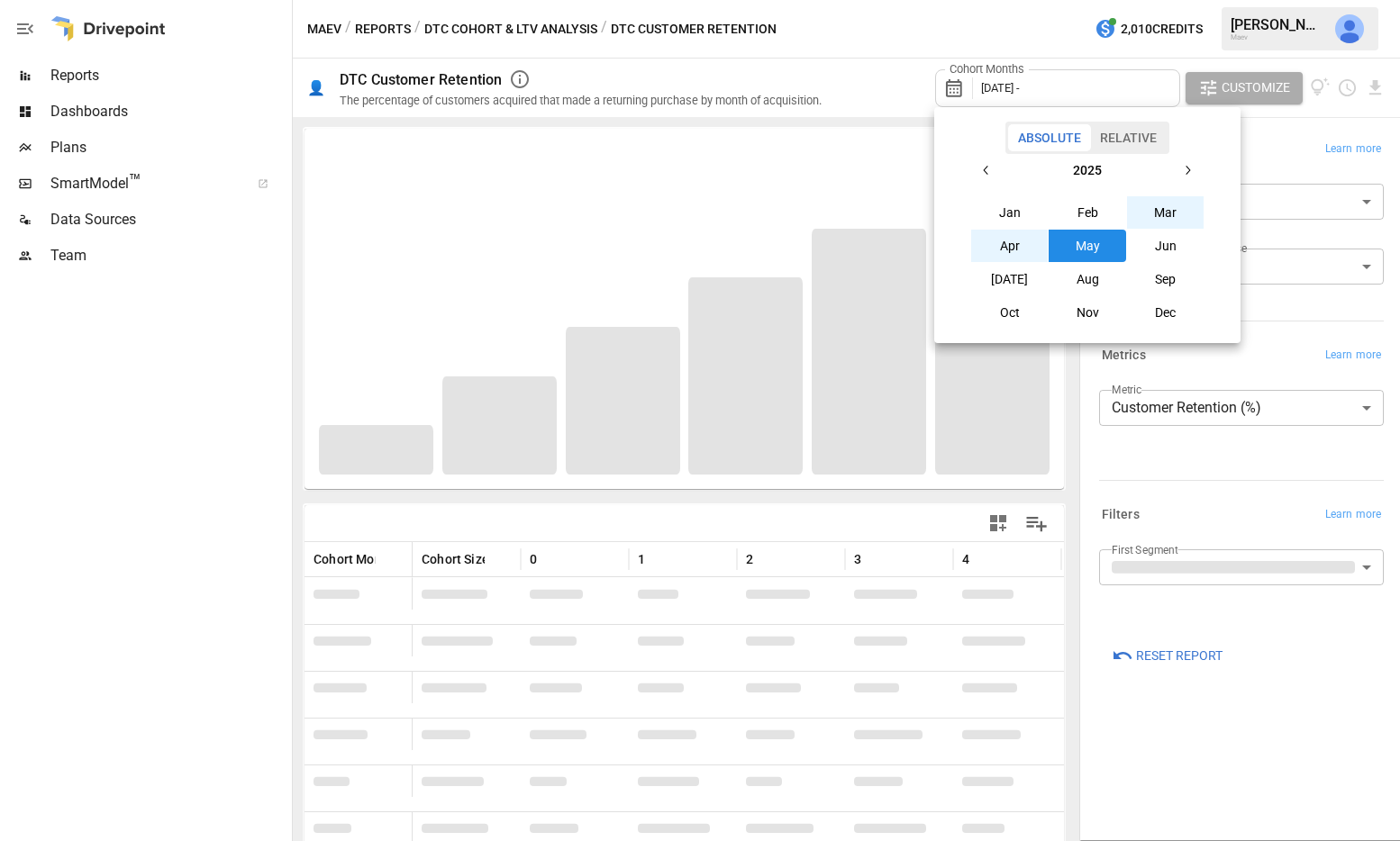 click 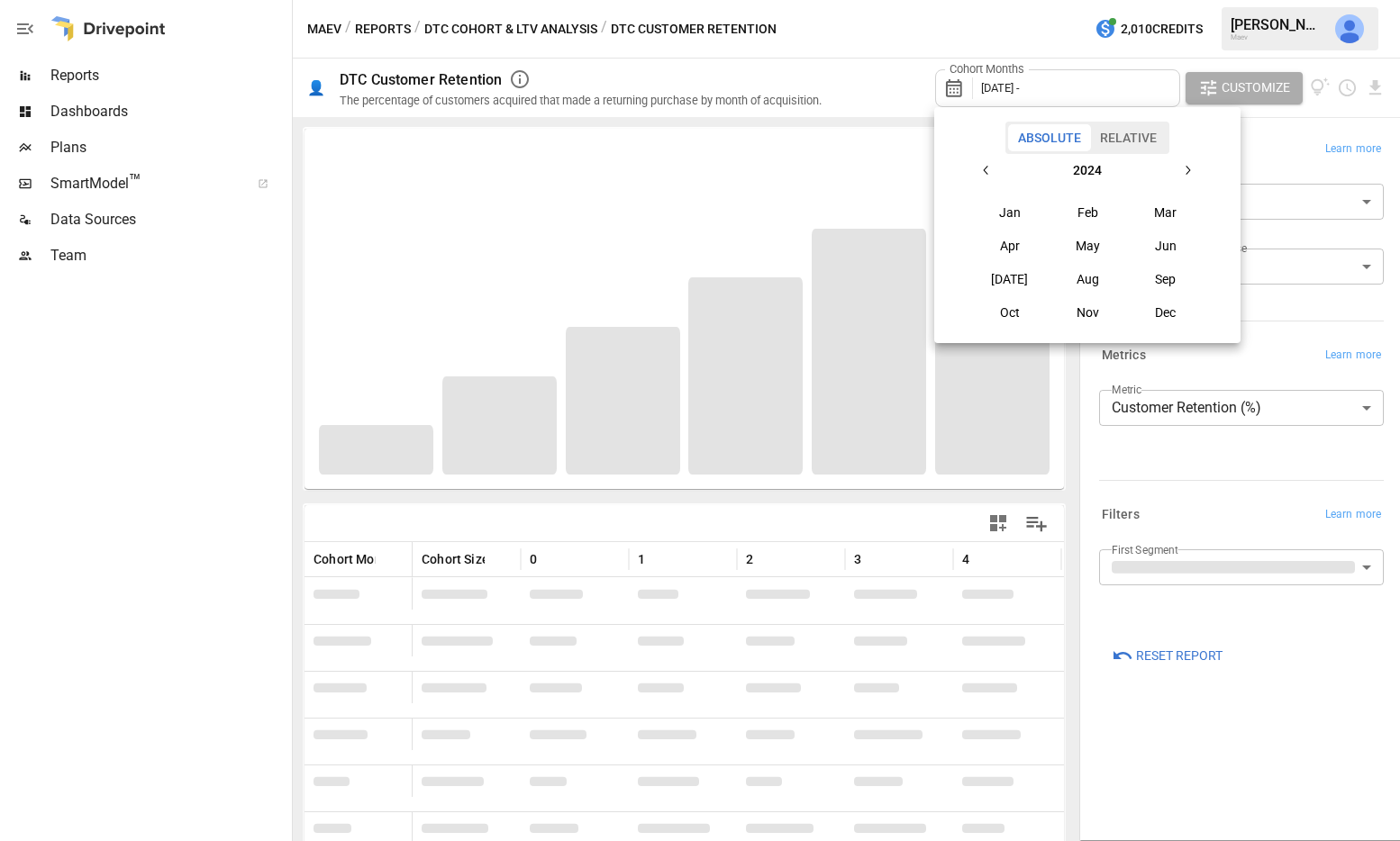 click 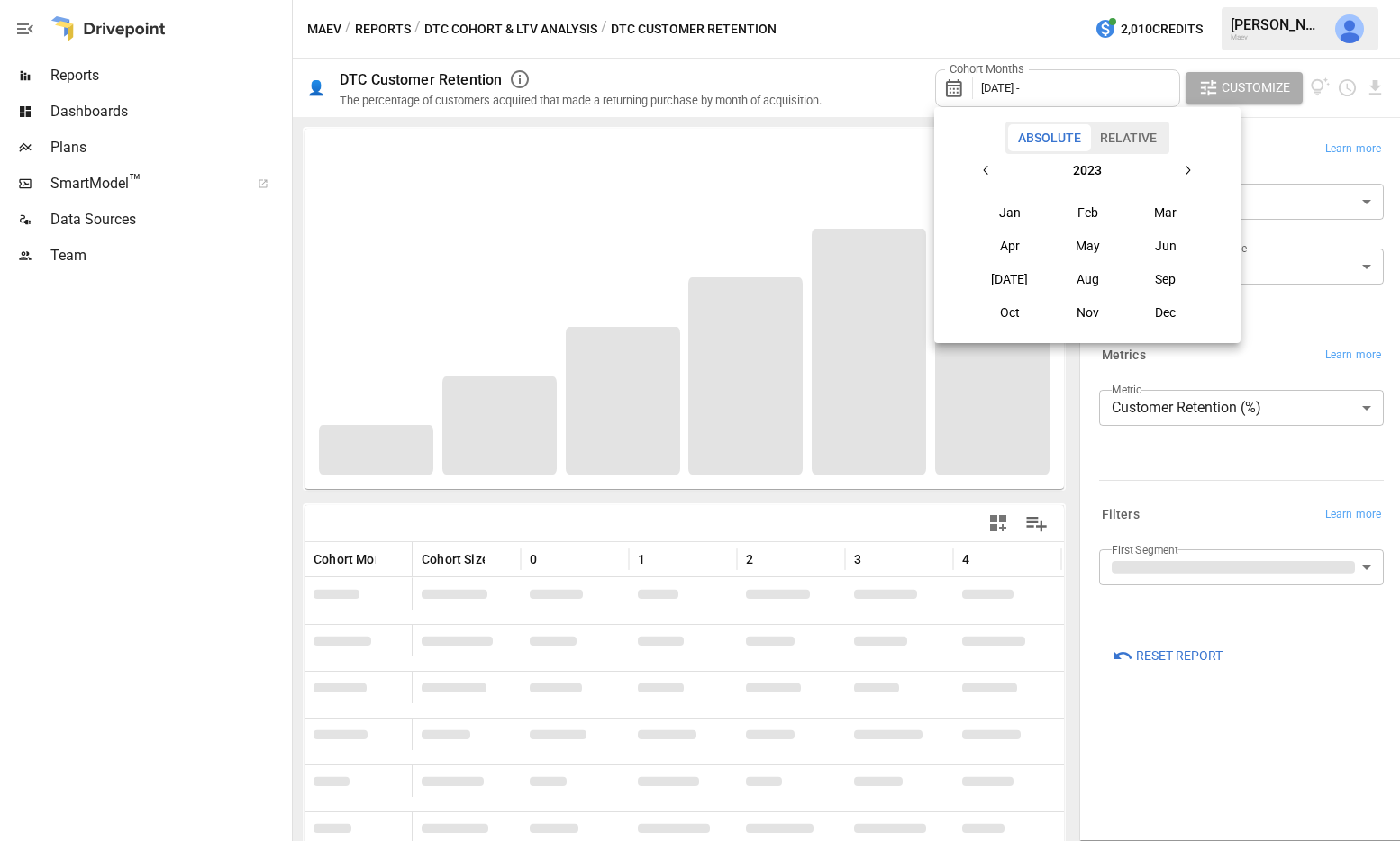 click on "Relative" at bounding box center [1128, 138] 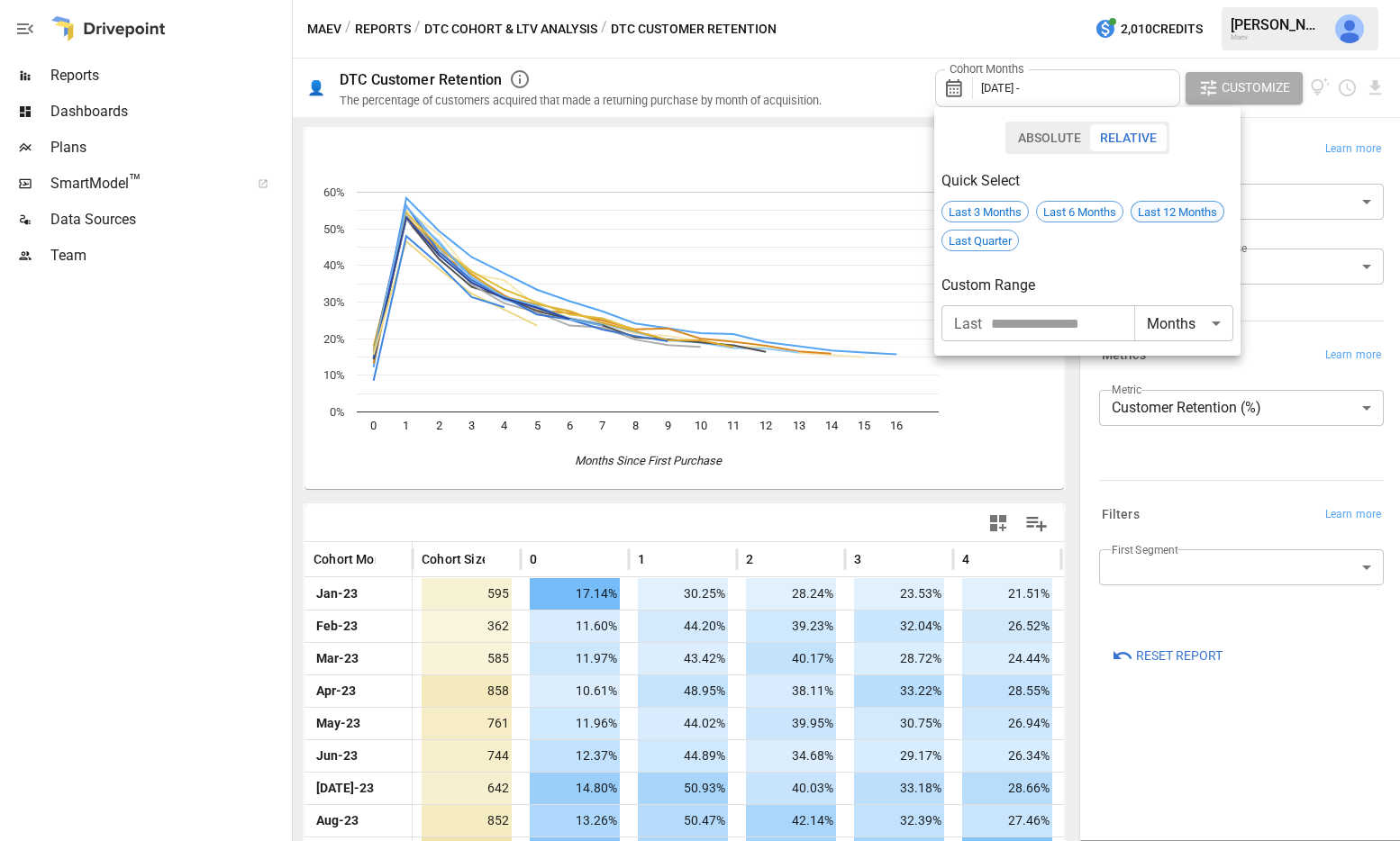 click on "Last 12 Months" at bounding box center (1177, 212) 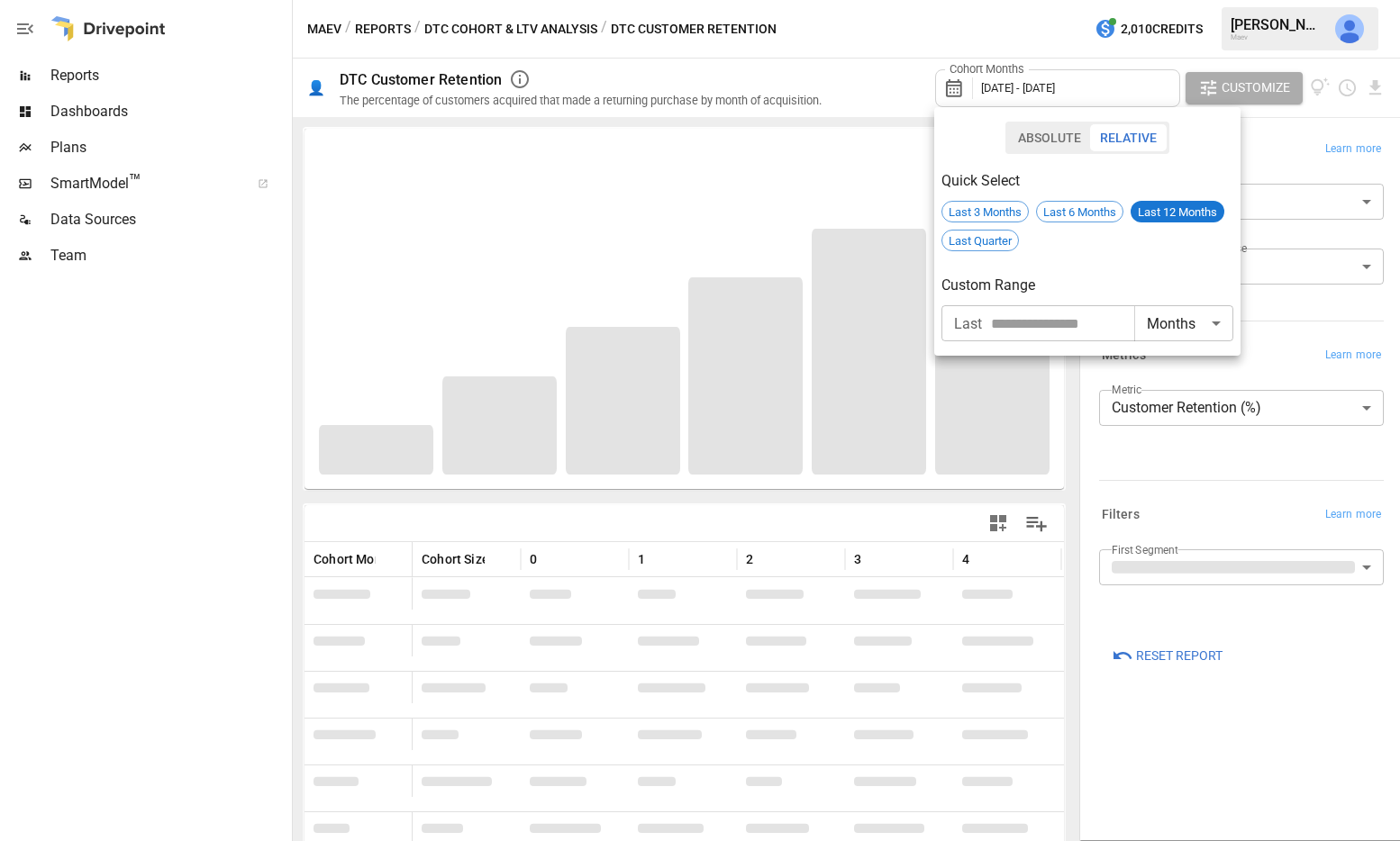 click at bounding box center [1062, 323] 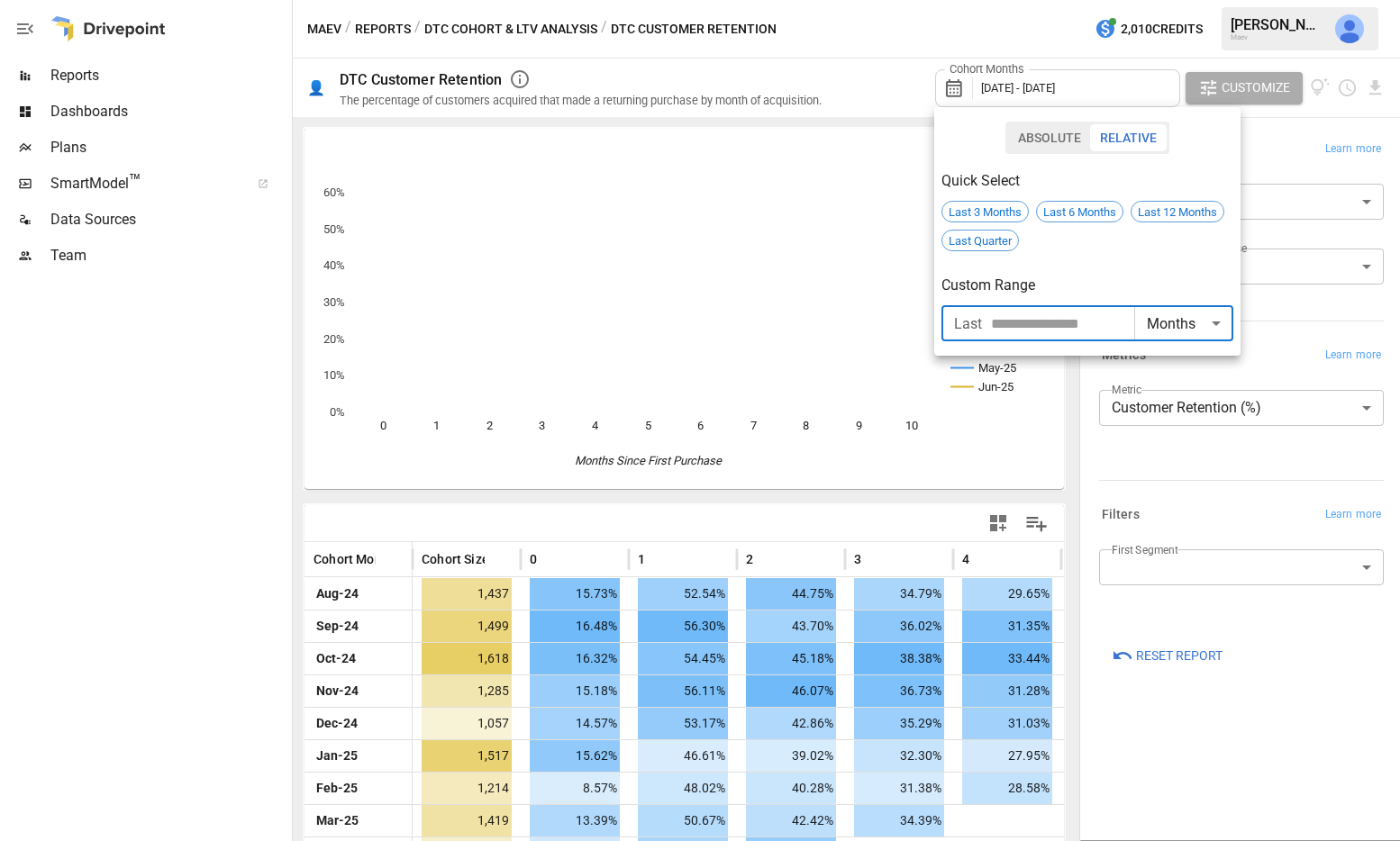 type on "**" 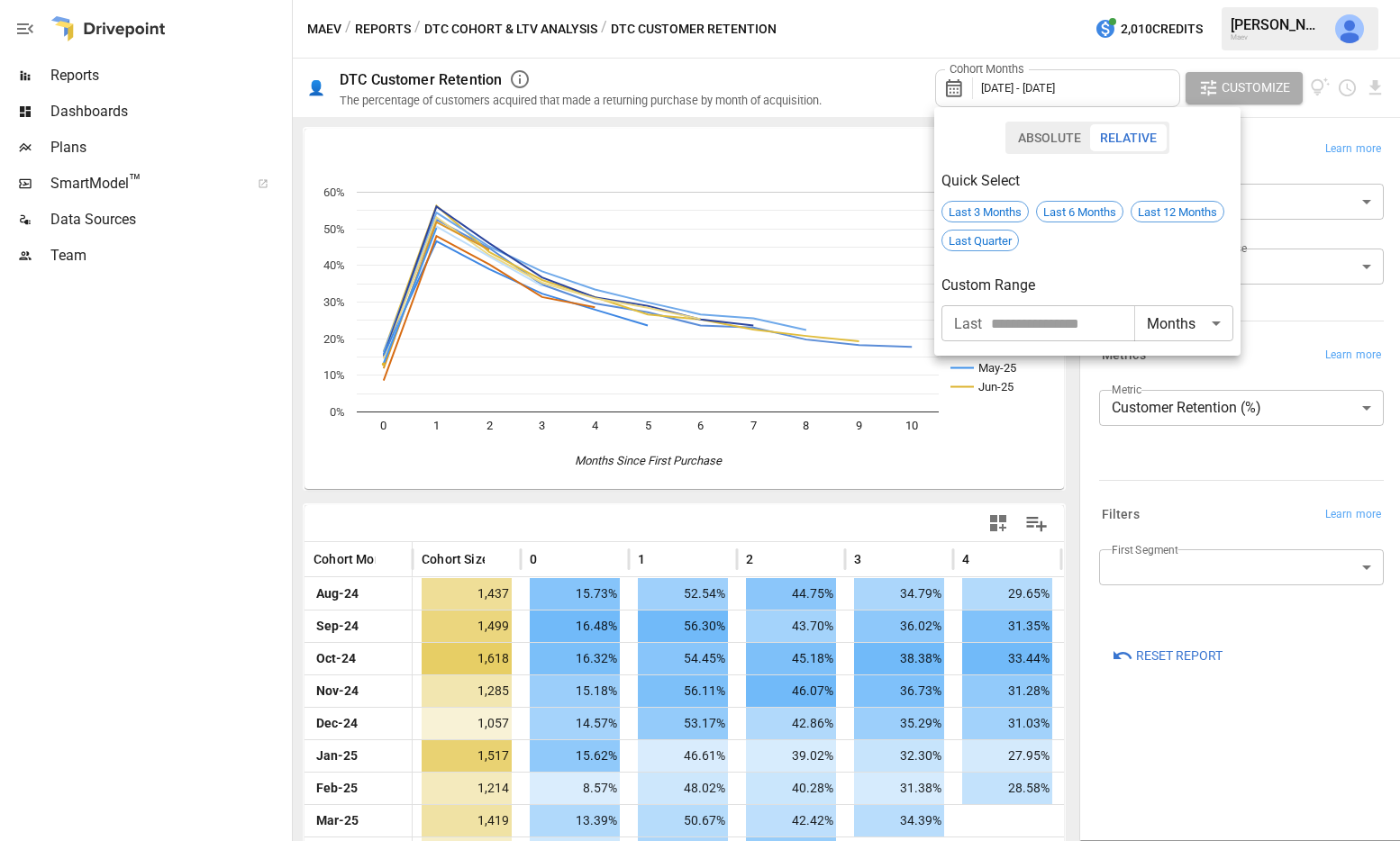 click on "Custom Range" at bounding box center (1087, 285) 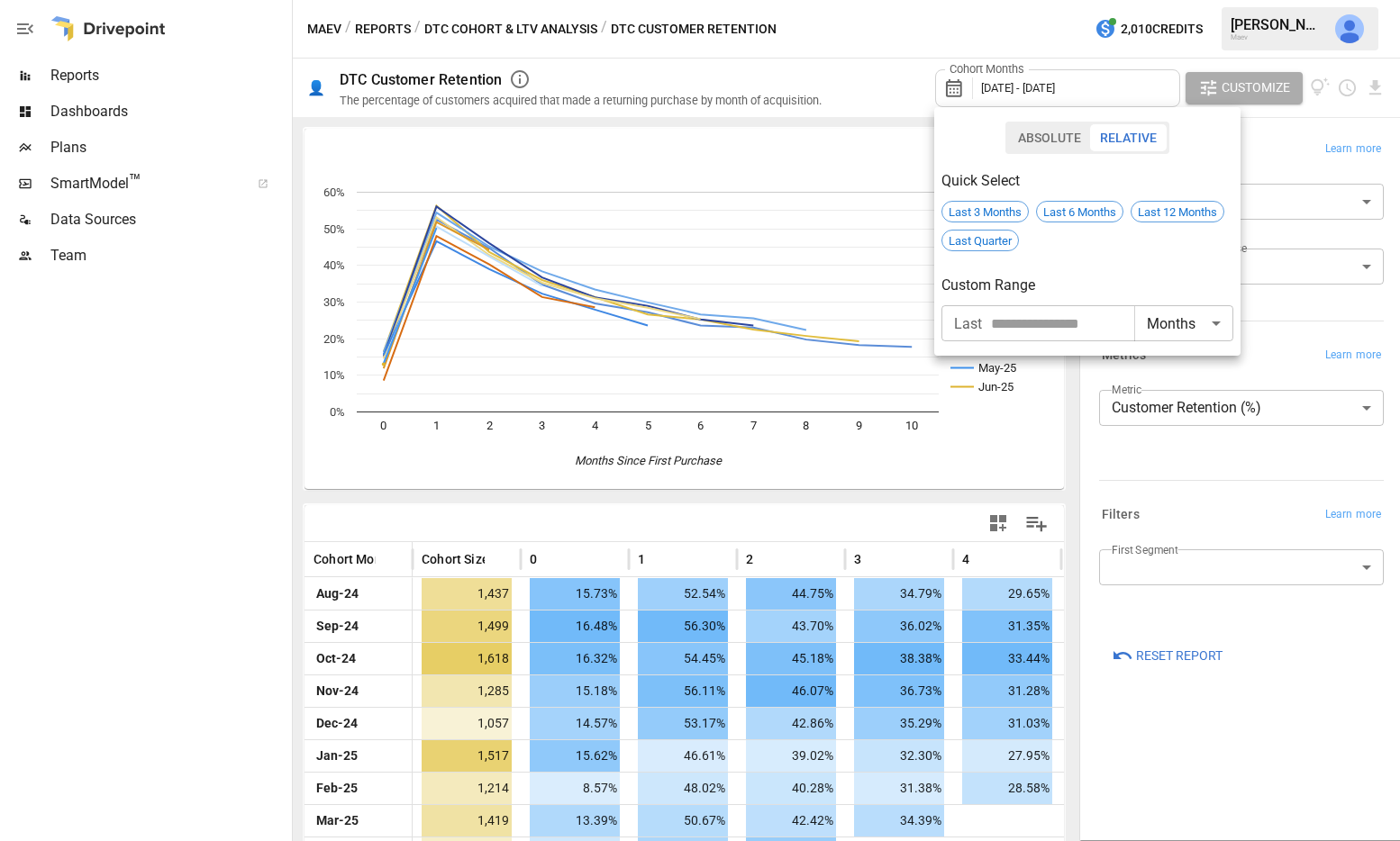 click on "Absolute Relative" at bounding box center (1087, 138) 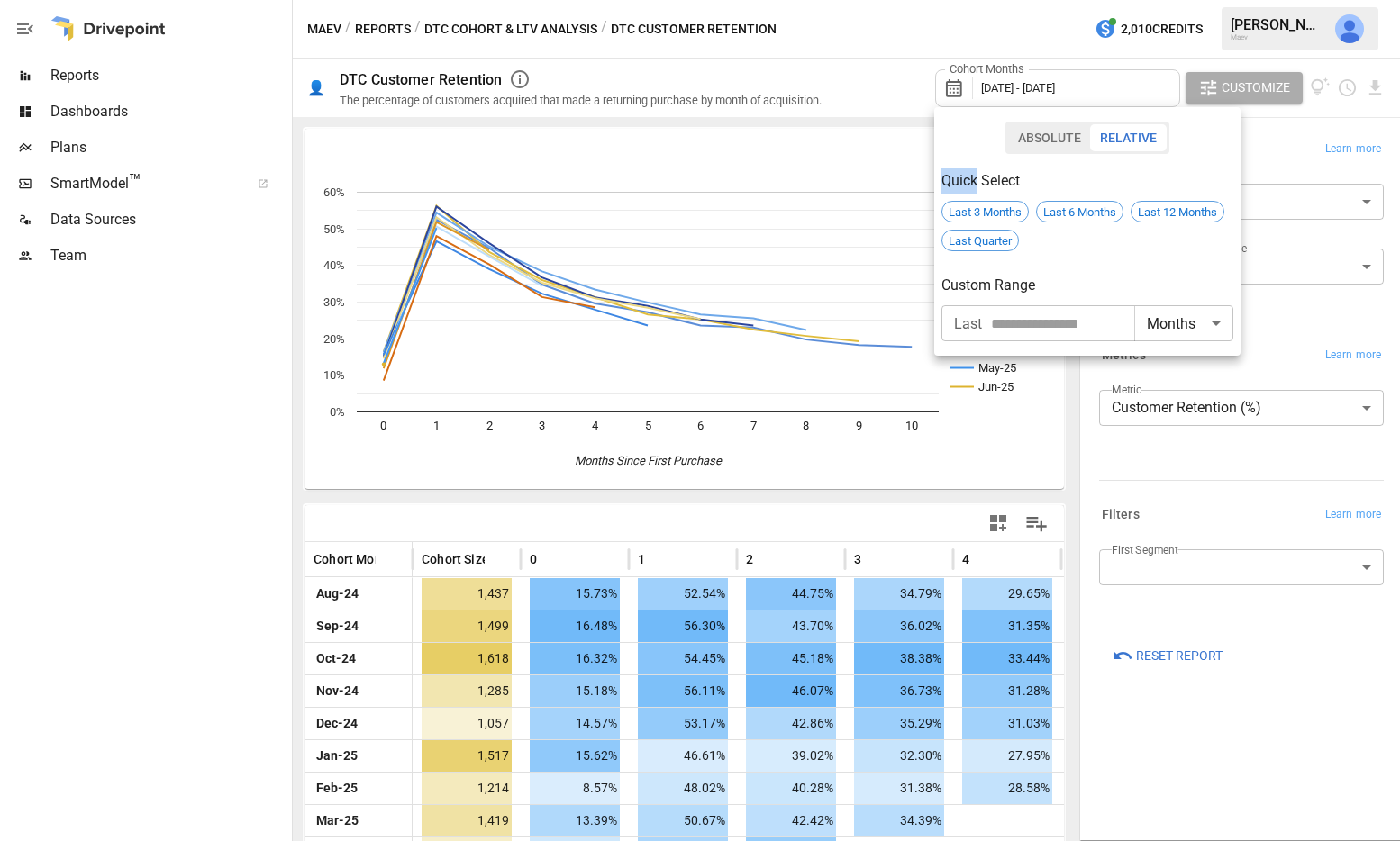 click on "Absolute Relative" at bounding box center (1087, 138) 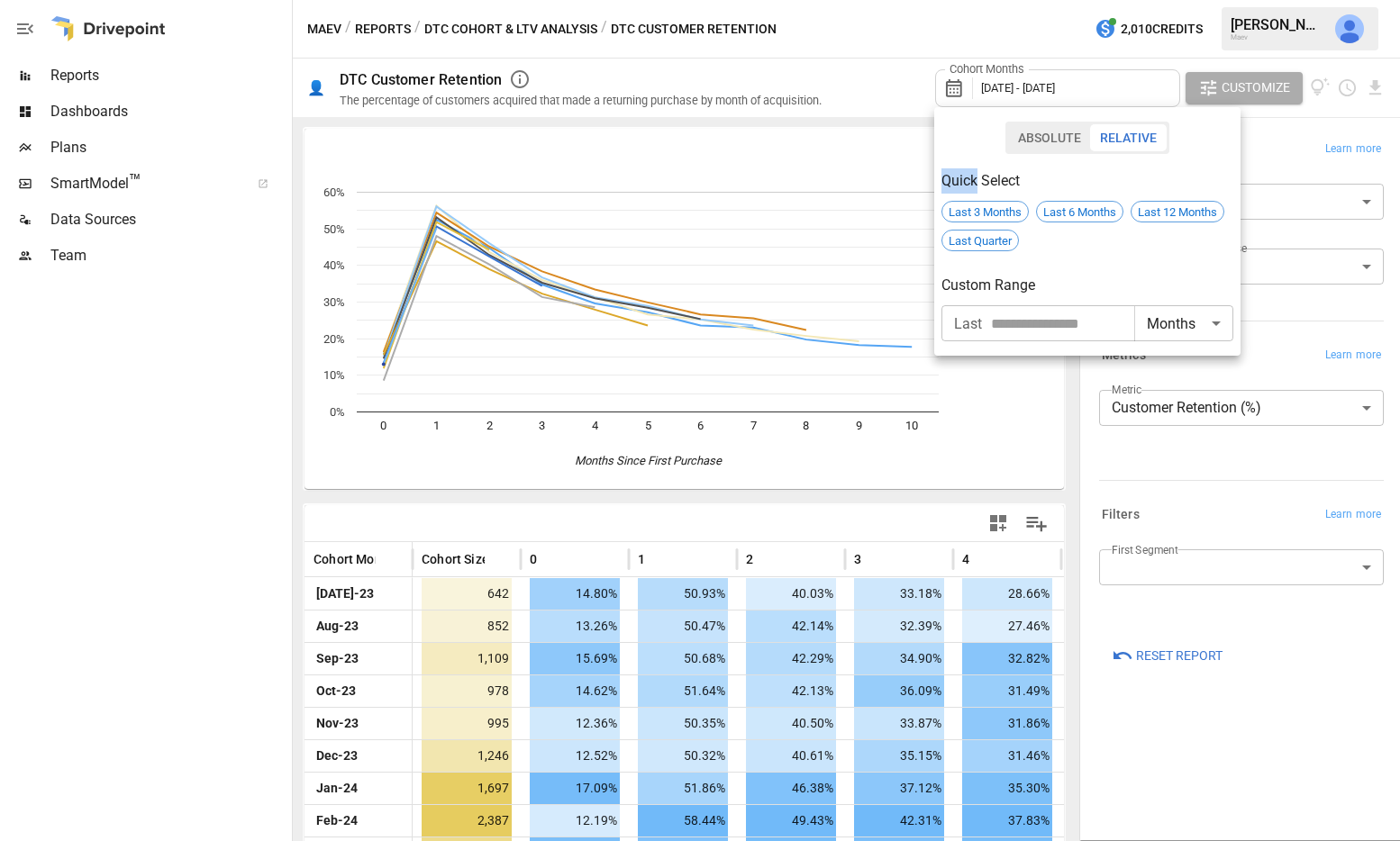 click on "Reports Dashboards Plans SmartModel ™ Data Sources Team Maev / Reports / DTC Cohort & LTV Analysis / DTC Customer Retention 2,010  Credits [PERSON_NAME] Maev 👤 DTC Customer Retention The percentage of customers acquired that made a returning purchase by month of acquisition. Cohort Months [DATE] - [DATE] Customize 0 1 2 3 4 5 6 7 8 9 10 0% 10% 20% 30% 40% 50% 60% Months Since First Purchase period_since_string [DATE]-23 Aug-23 Sep-23 Oct-23 Nov-23 Dec-23 Jan-24 Feb-24 Mar-24 Apr-24 May-24 Jun-24 [DATE]-24 Aug-24 Sep-24 Oct-24 Nov-24 Dec-24 Jan-25 Feb-25 Mar-25 Apr-25 May-25 Jun-25 0  14.80% 13.26% 15.69% 14.62% 12.36% 12.52% 17.09% 12.19% 17.01% 13.25% 15.56% 14.33% 17.91% 15.73% 16.48% 16.32% 15.18% 14.57% 15.62% 8.57% 13.39% 11.89% 13.21% 13.03% 1  50.93% 50.47% 50.68% 51.64% 50.35% 50.32% 51.86% 58.44% 55.17% 53.54% 53.91% 52.76% 53.11% 52.54% 56.30% 54.45% 56.11% 53.17% 46.61% 48.02% 50.67% 51.85% 50.27% 2  40.03% 42.14% 42.29% 42.13% 40.50% 40.61% 46.38% 49.43% 48.48% 43.53% 46.76% 41.79% 44.94% 44.75% 3" at bounding box center (700, 0) 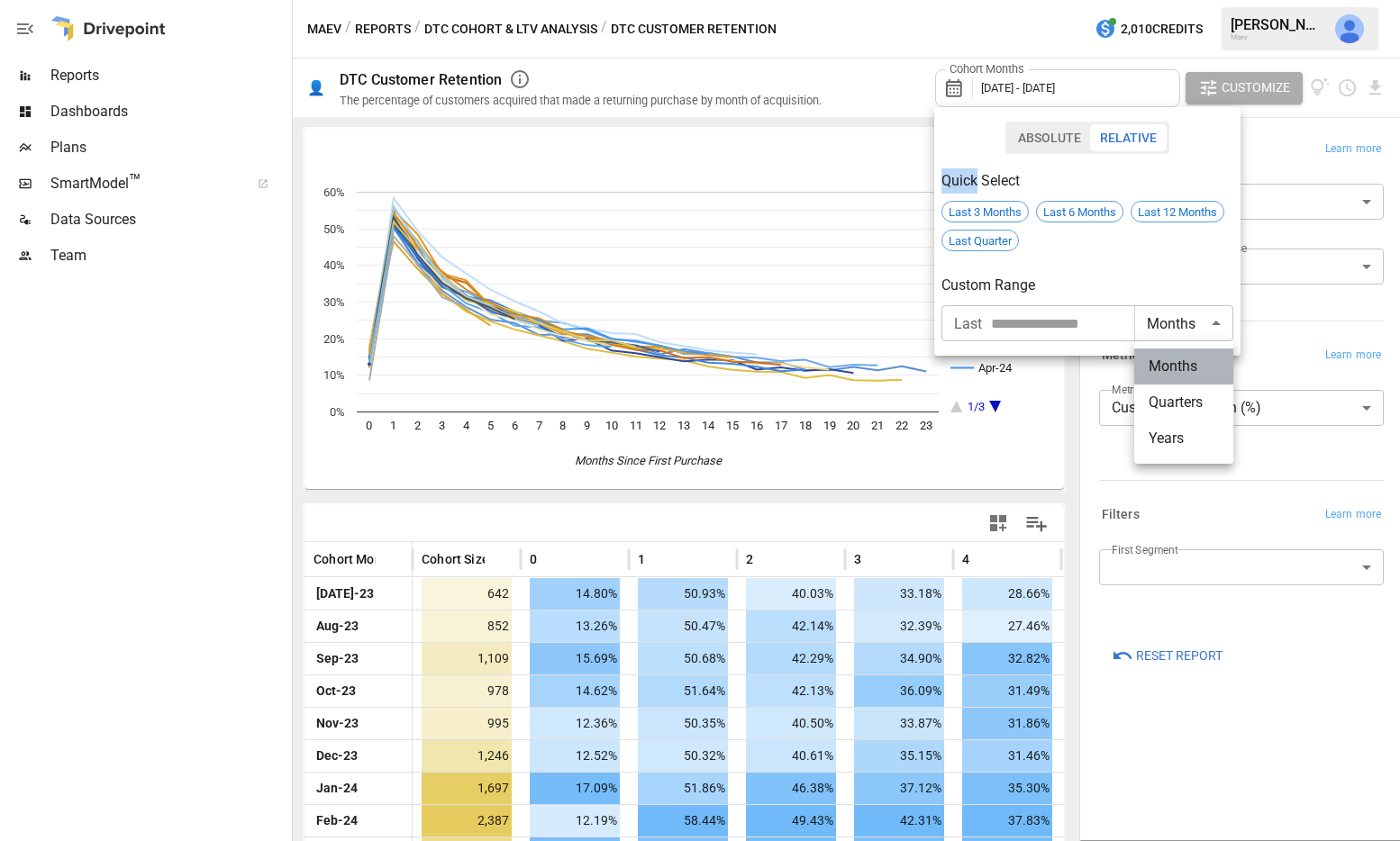 click on "Months" at bounding box center [1184, 366] 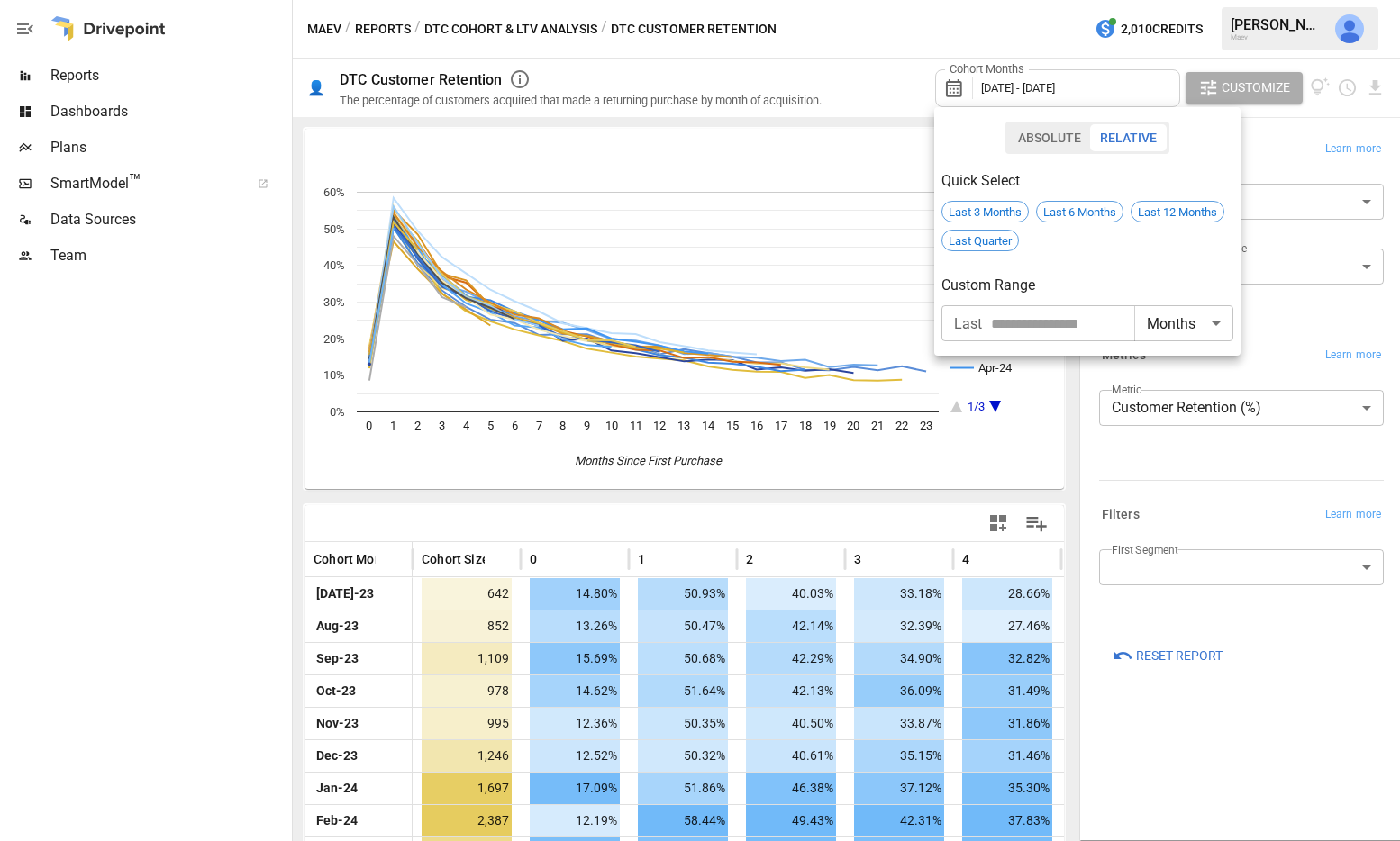 click at bounding box center [700, 420] 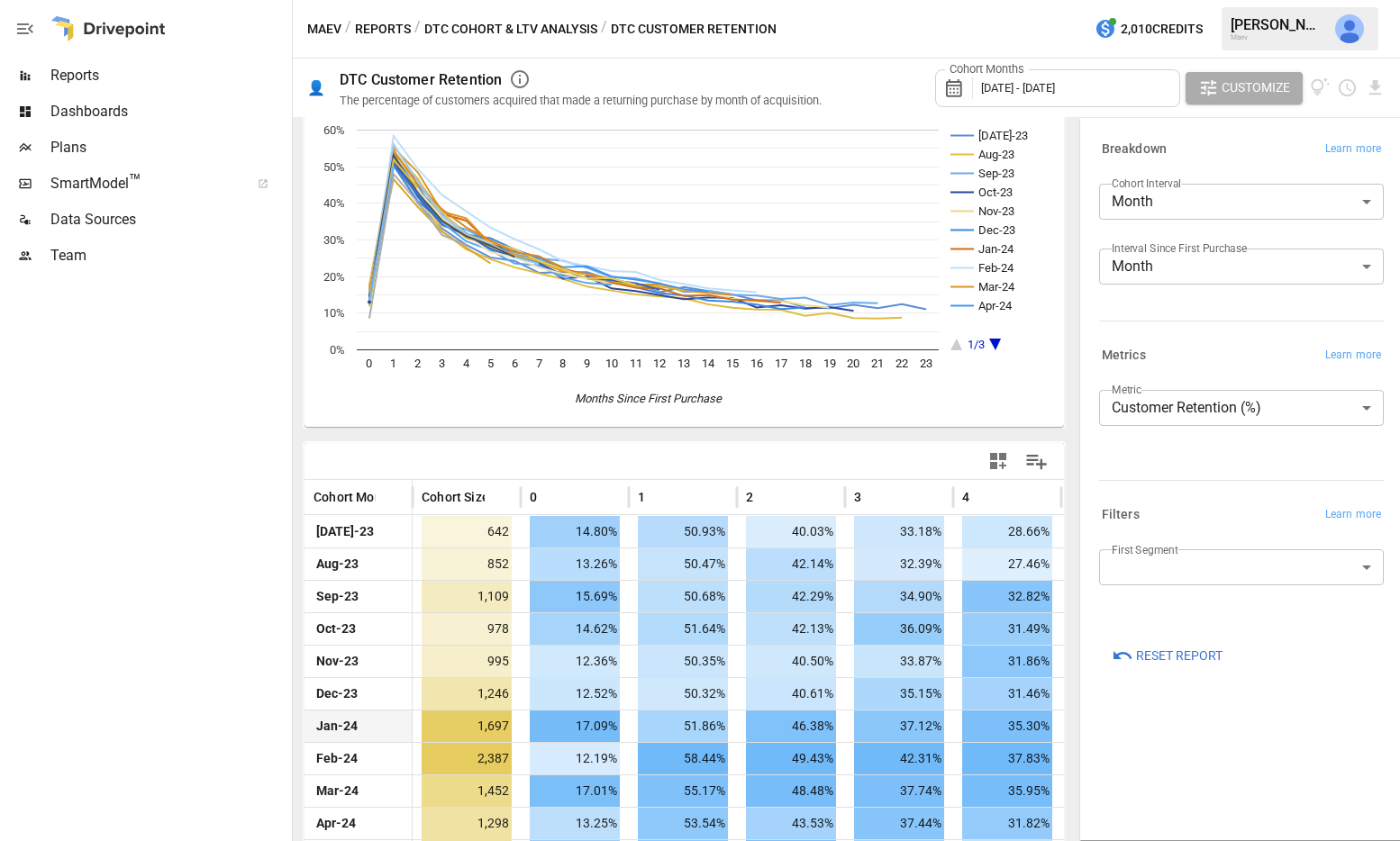 scroll, scrollTop: 0, scrollLeft: 0, axis: both 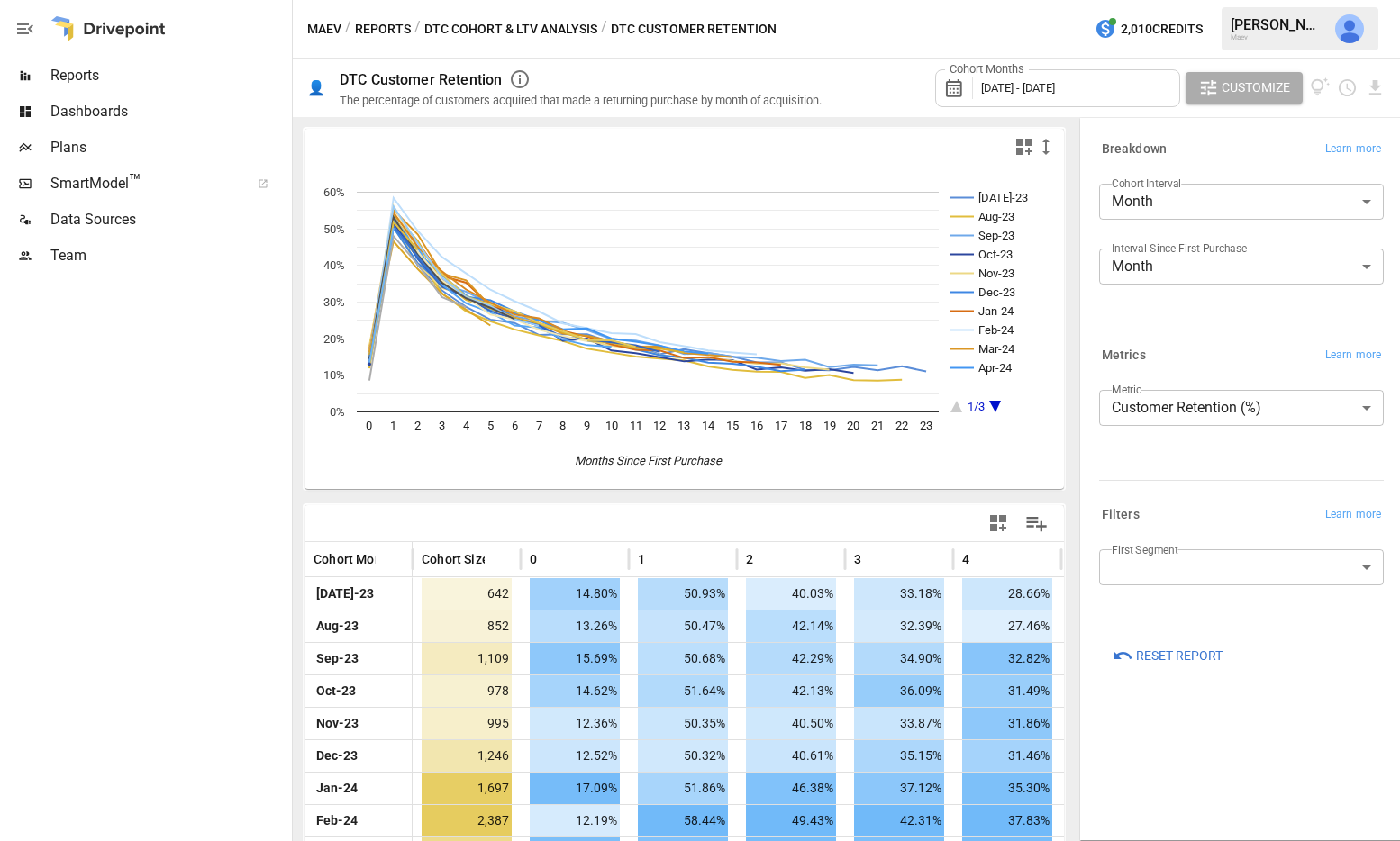 click on "Reports" at bounding box center [169, 76] 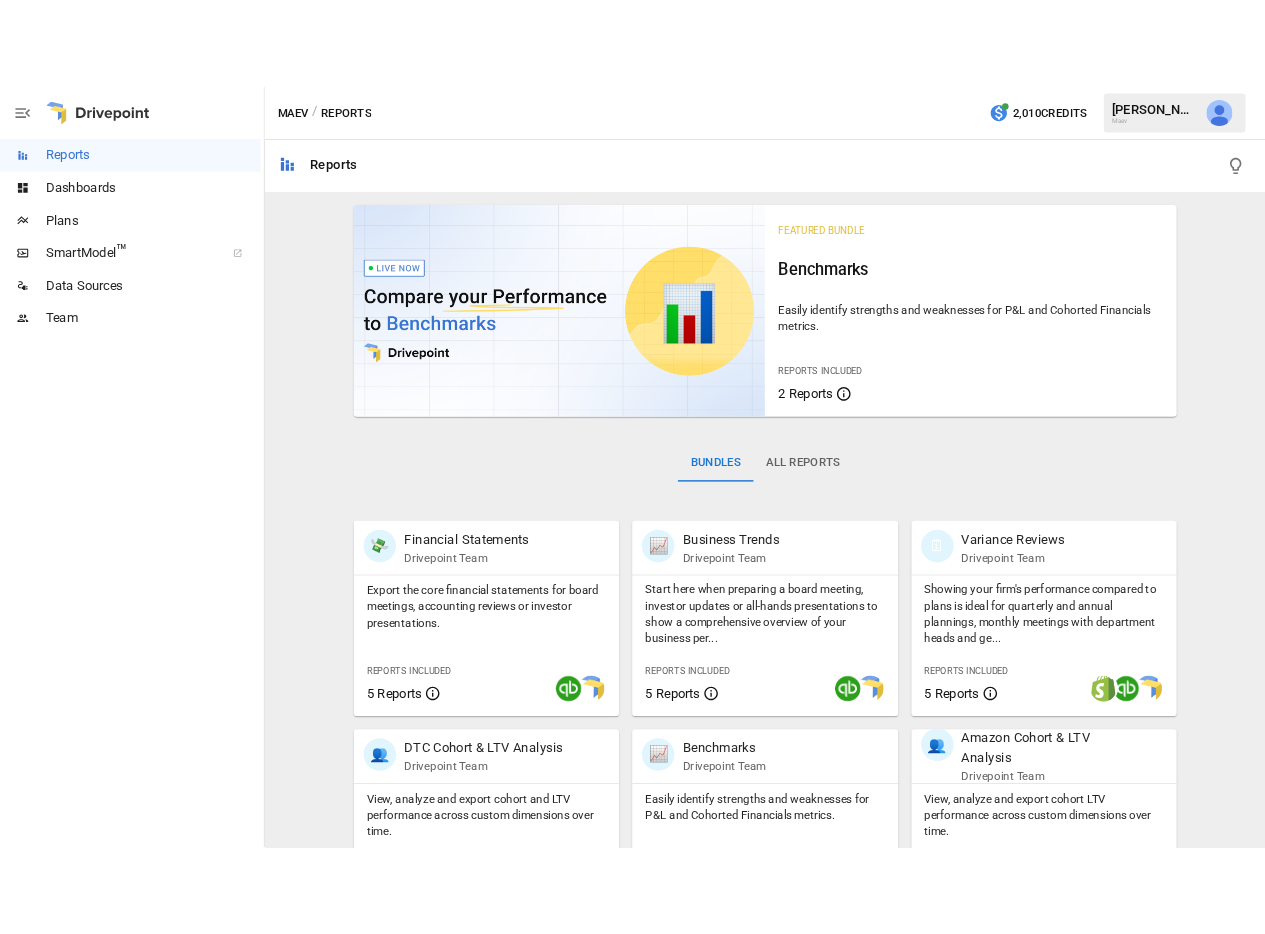 scroll, scrollTop: 0, scrollLeft: 0, axis: both 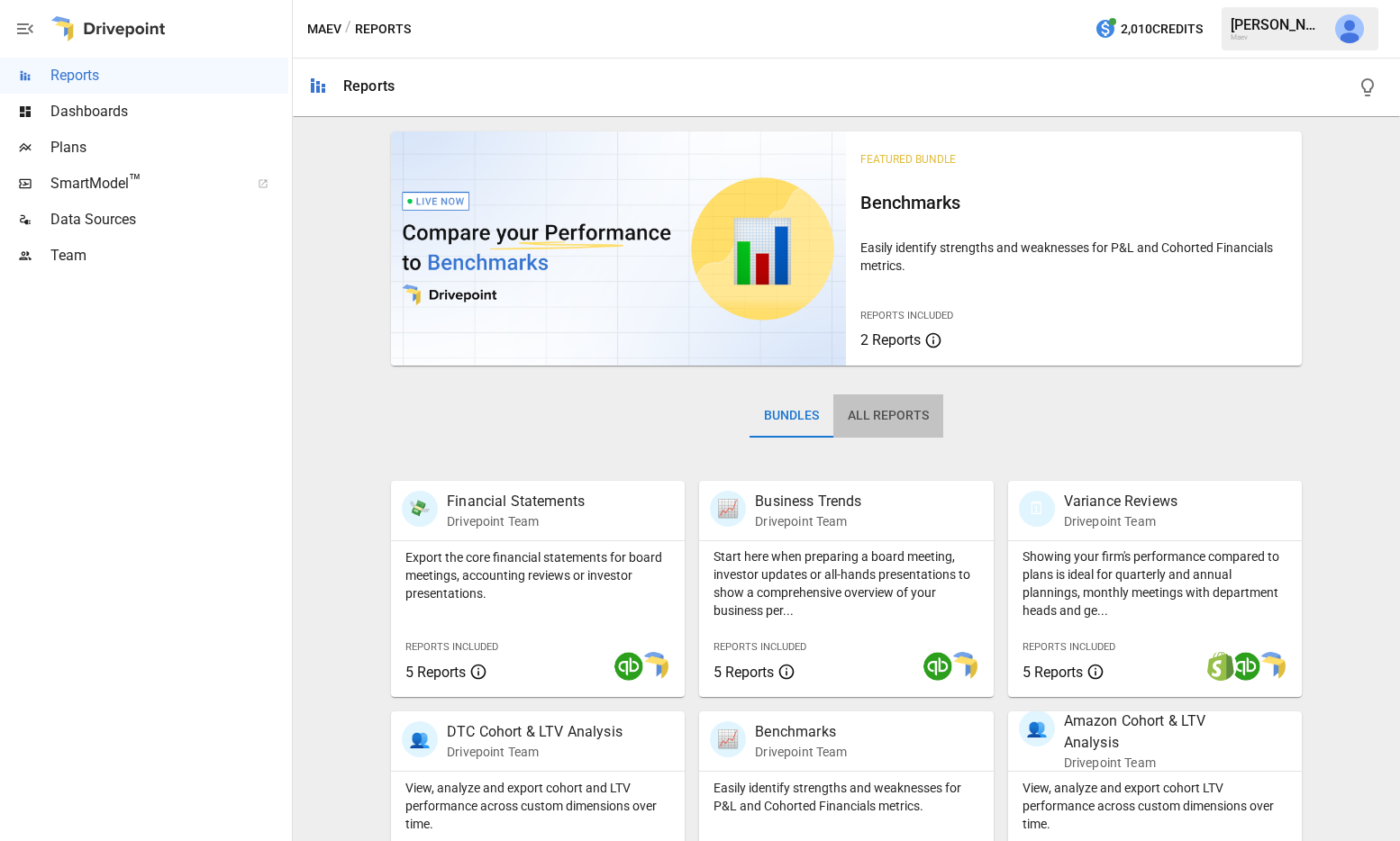 click on "All Reports" at bounding box center [888, 416] 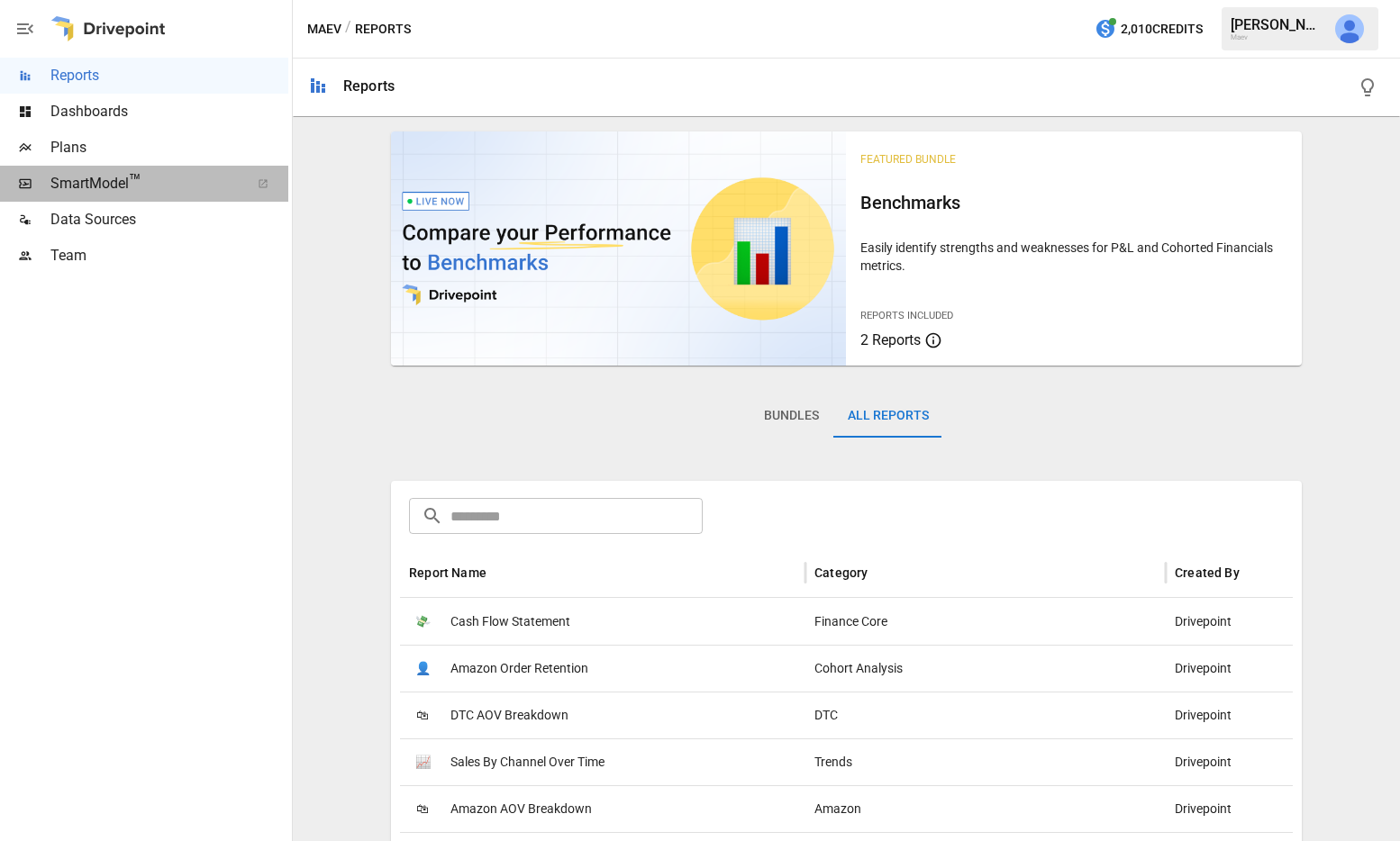 click on "SmartModel ™" at bounding box center (144, 184) 